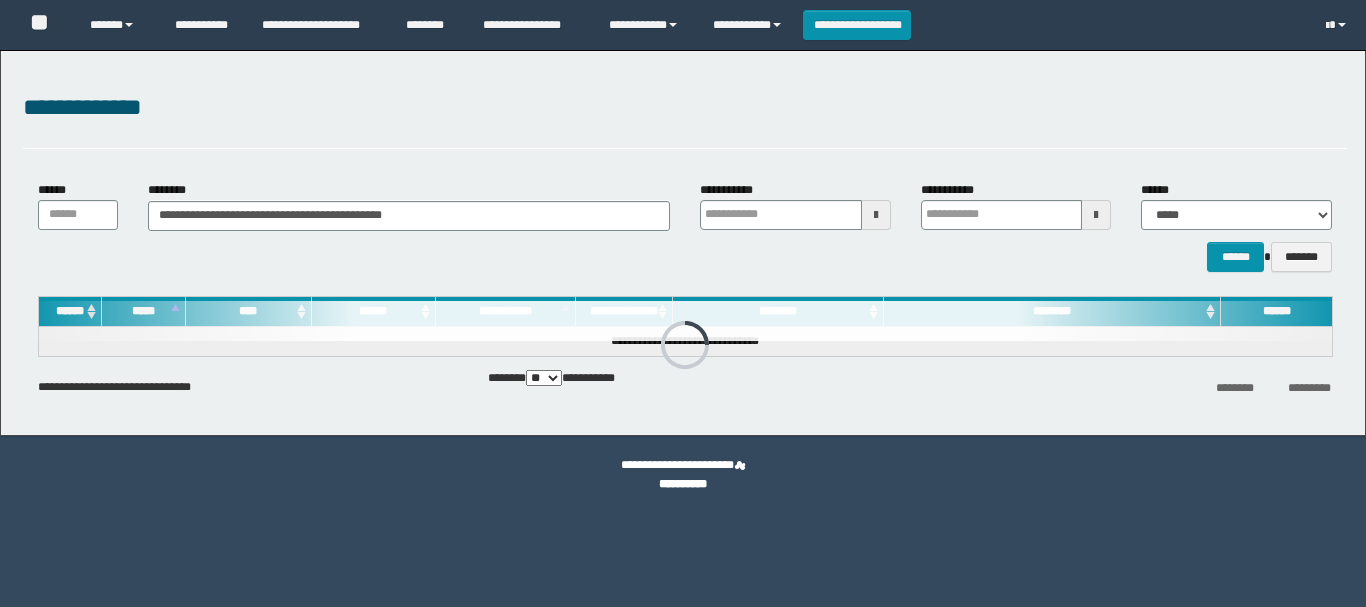 scroll, scrollTop: 0, scrollLeft: 0, axis: both 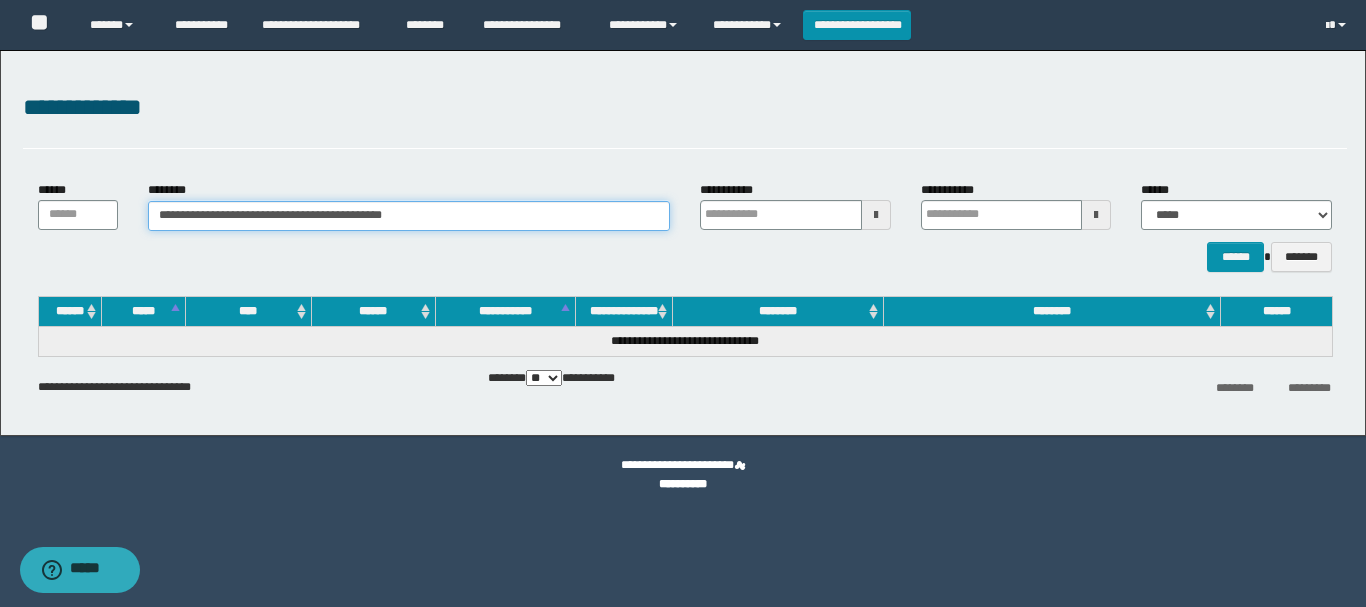 click on "**********" at bounding box center (409, 216) 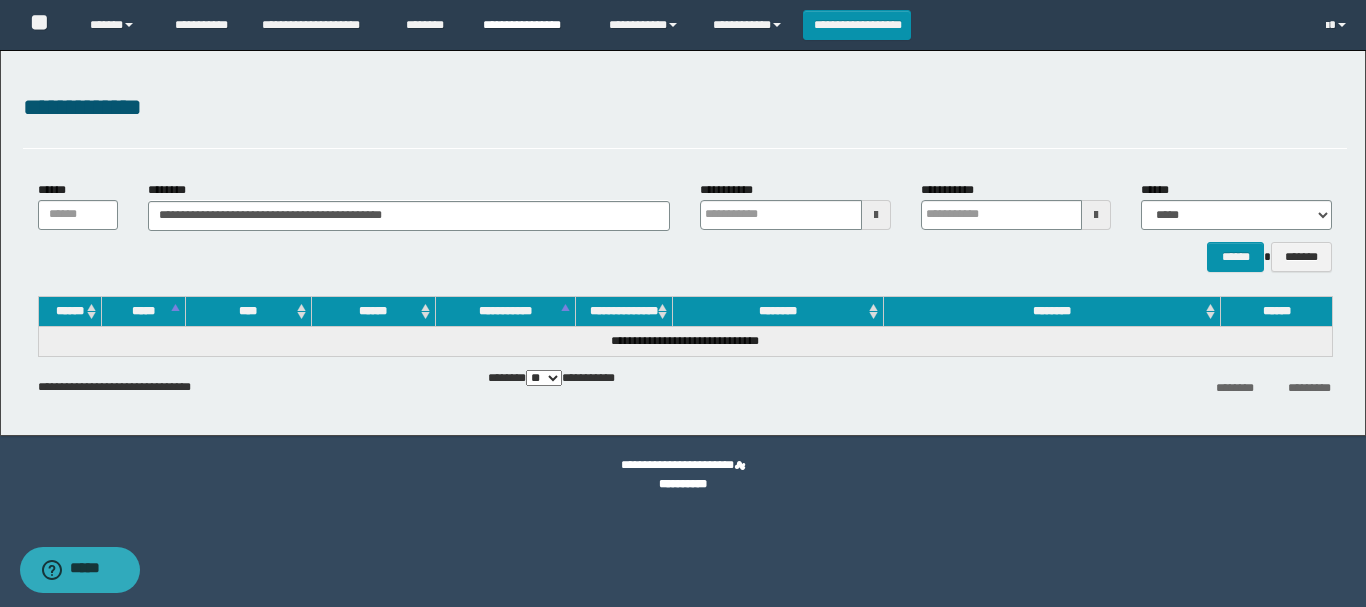 click on "**********" at bounding box center [531, 25] 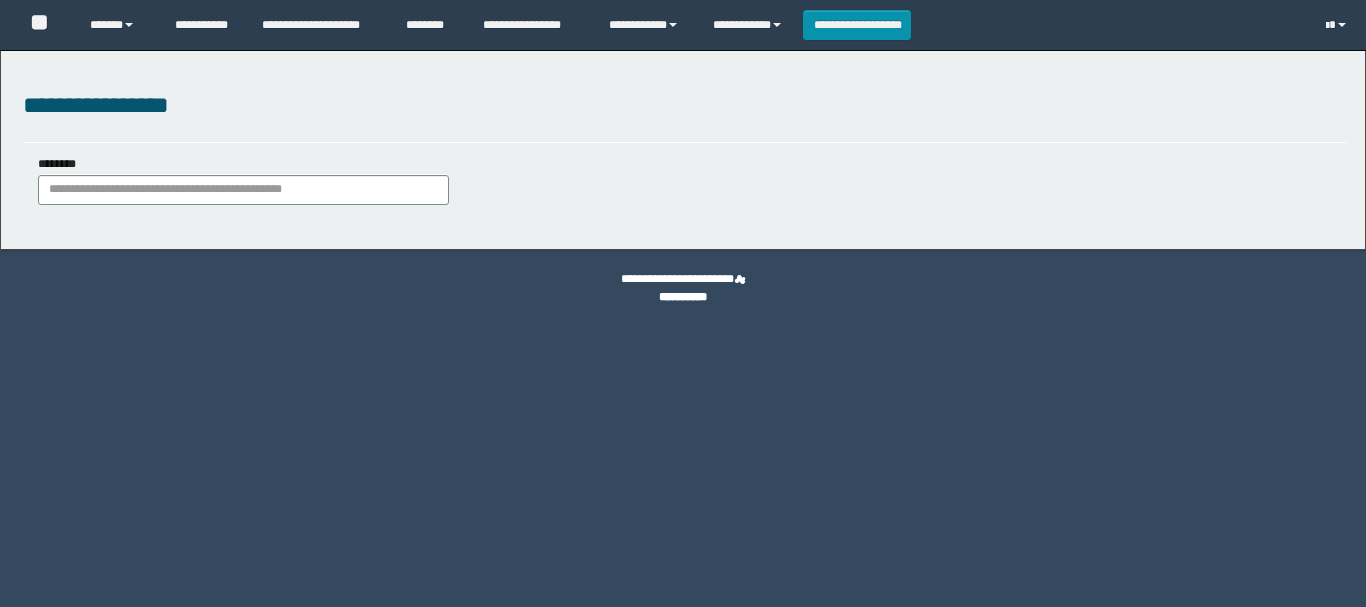 scroll, scrollTop: 0, scrollLeft: 0, axis: both 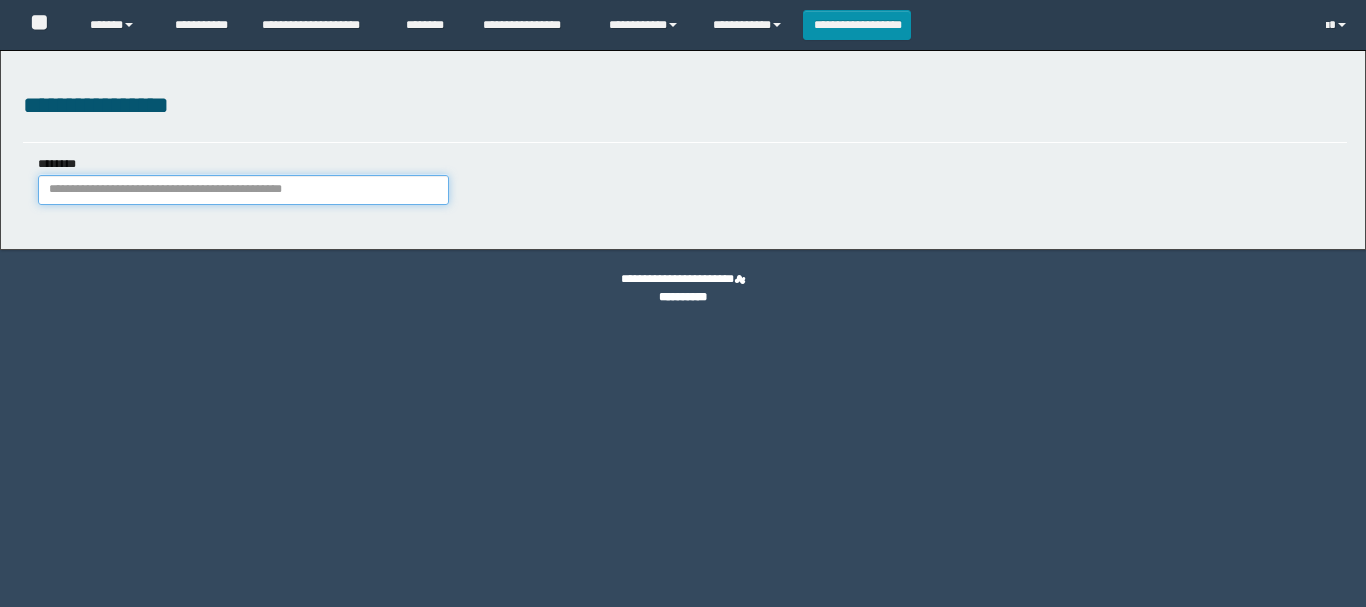 click on "********" at bounding box center (243, 190) 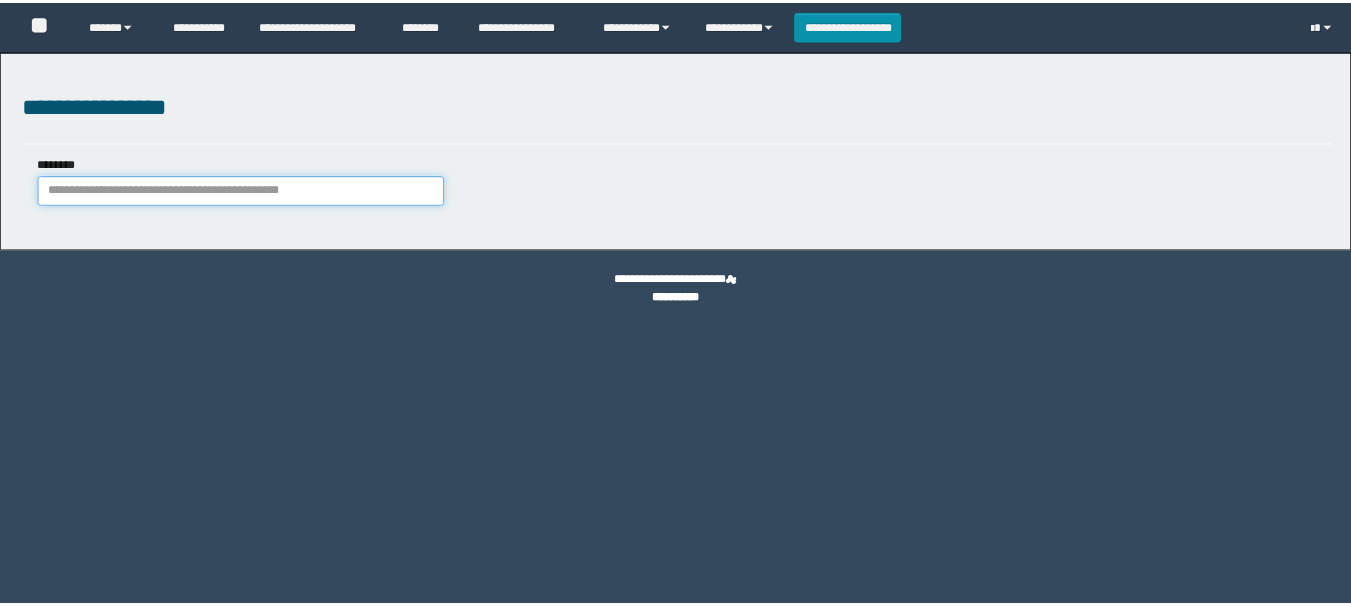 scroll, scrollTop: 0, scrollLeft: 0, axis: both 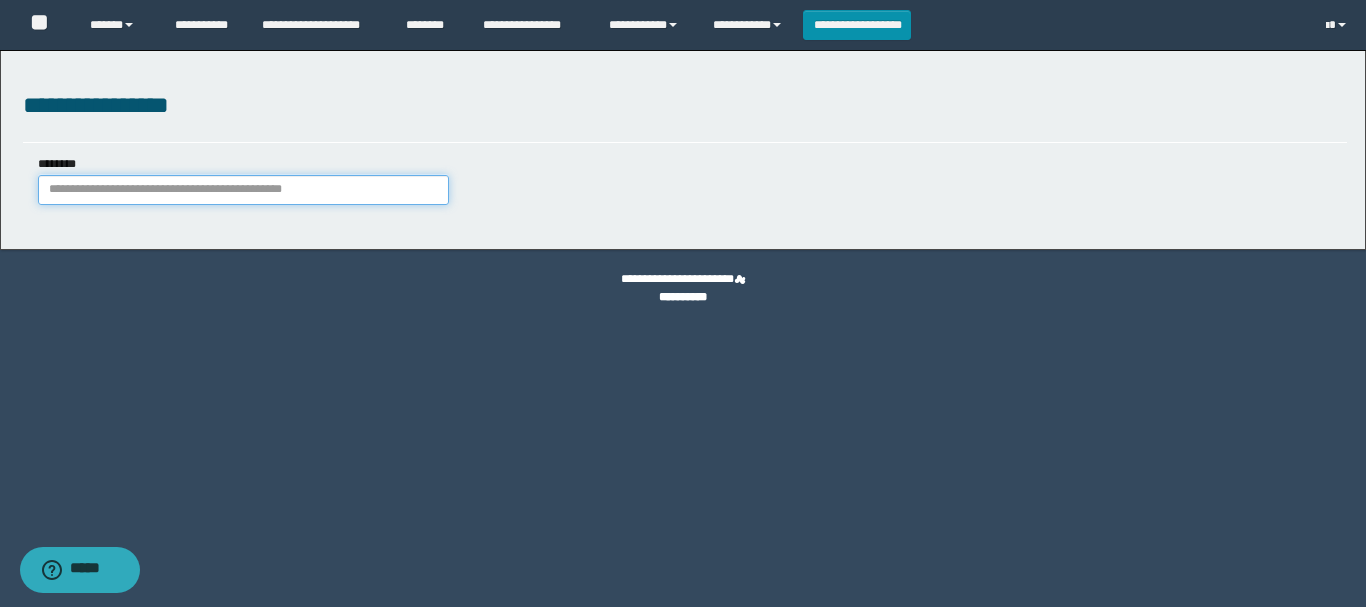 paste on "********" 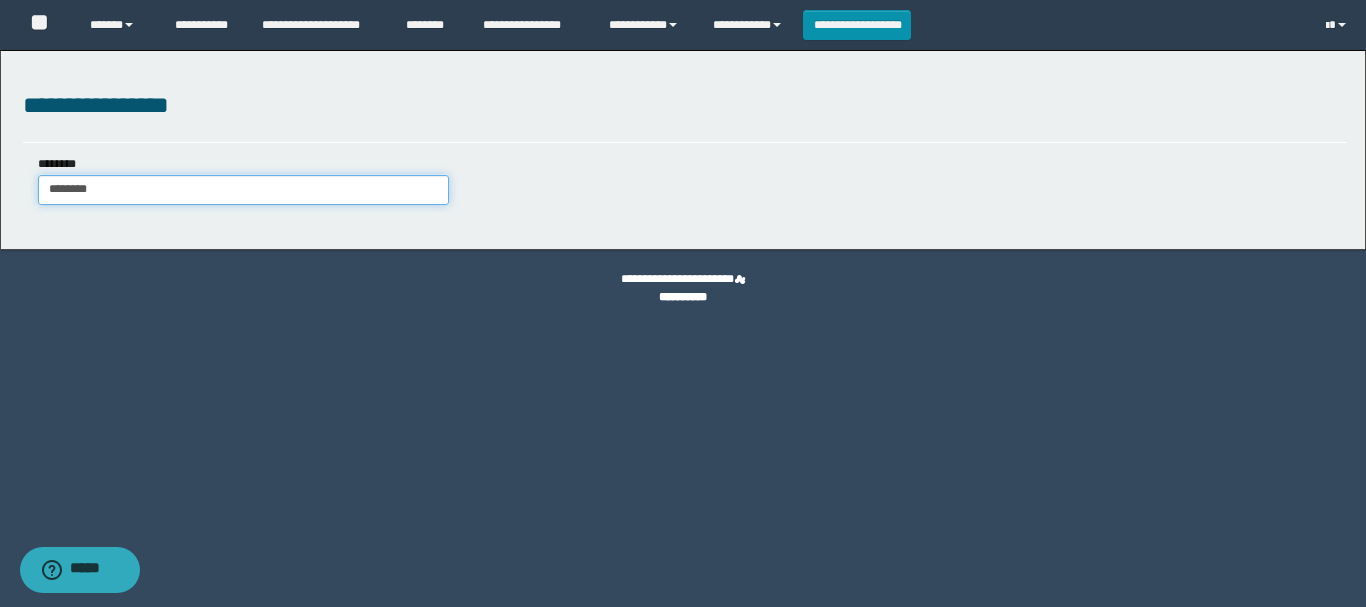 type on "********" 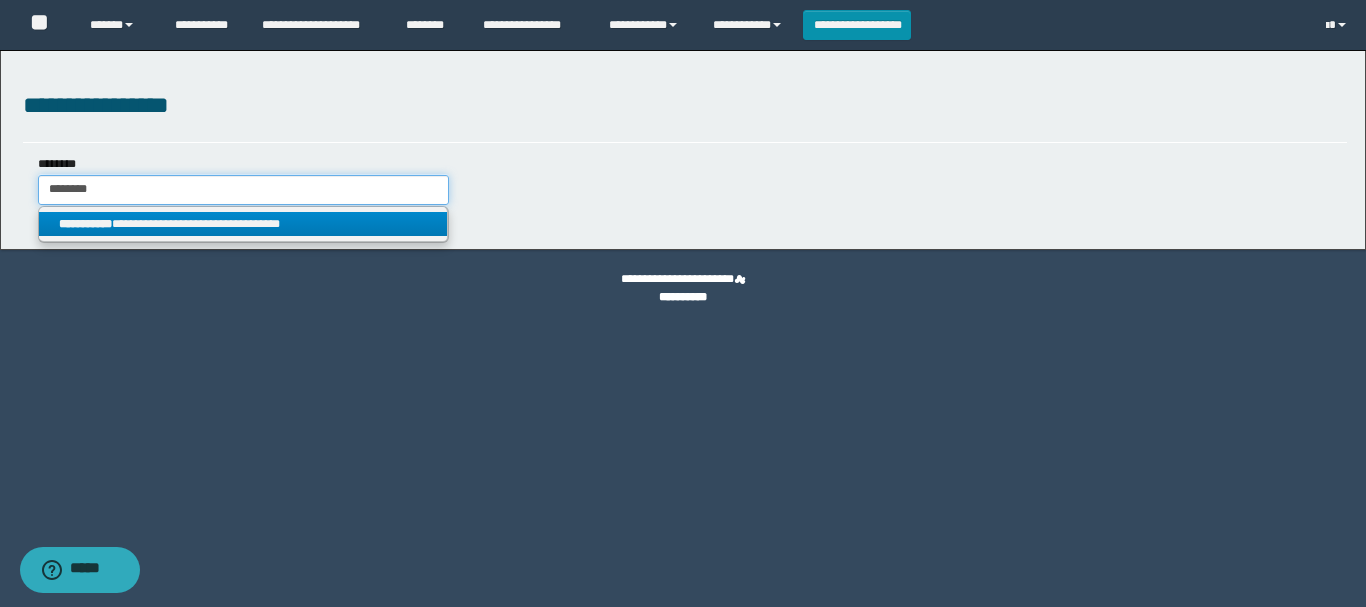 type on "********" 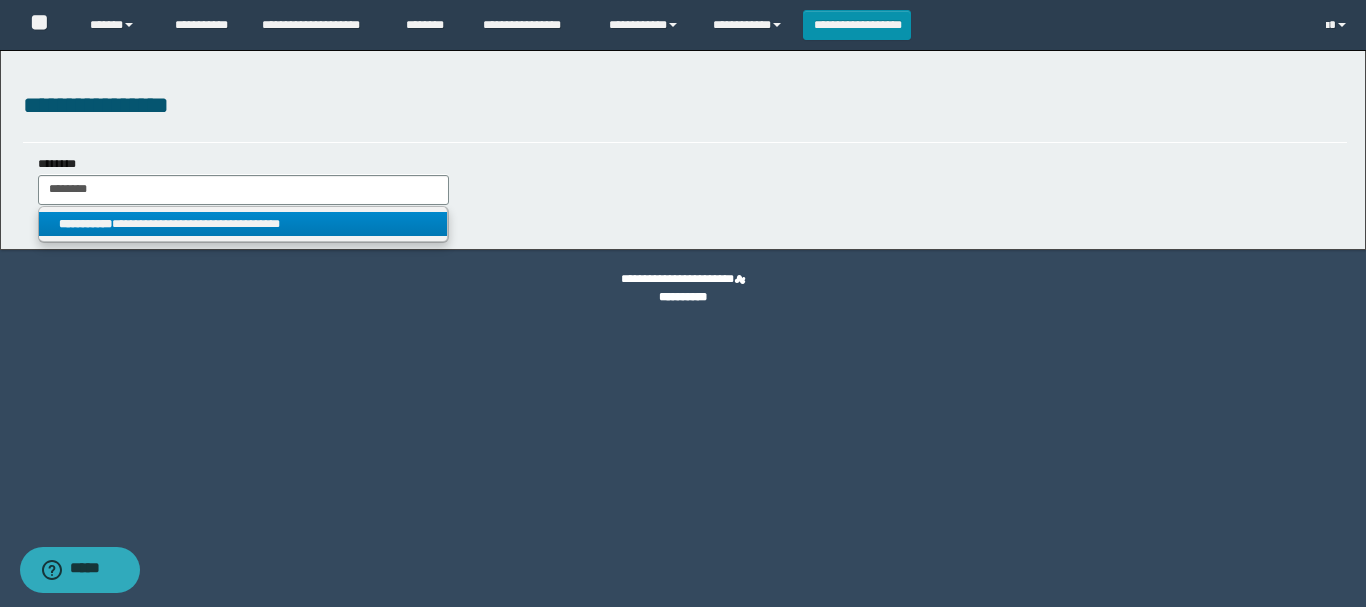 click on "**********" at bounding box center [243, 224] 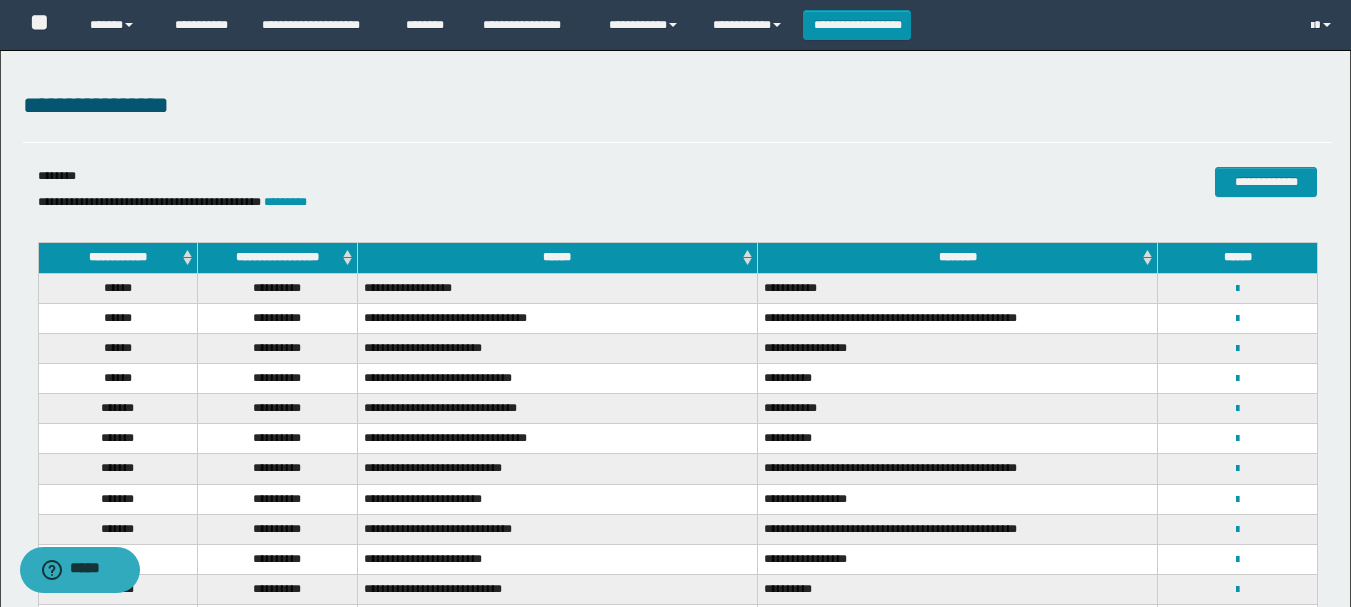 click on "**********" at bounding box center [278, 318] 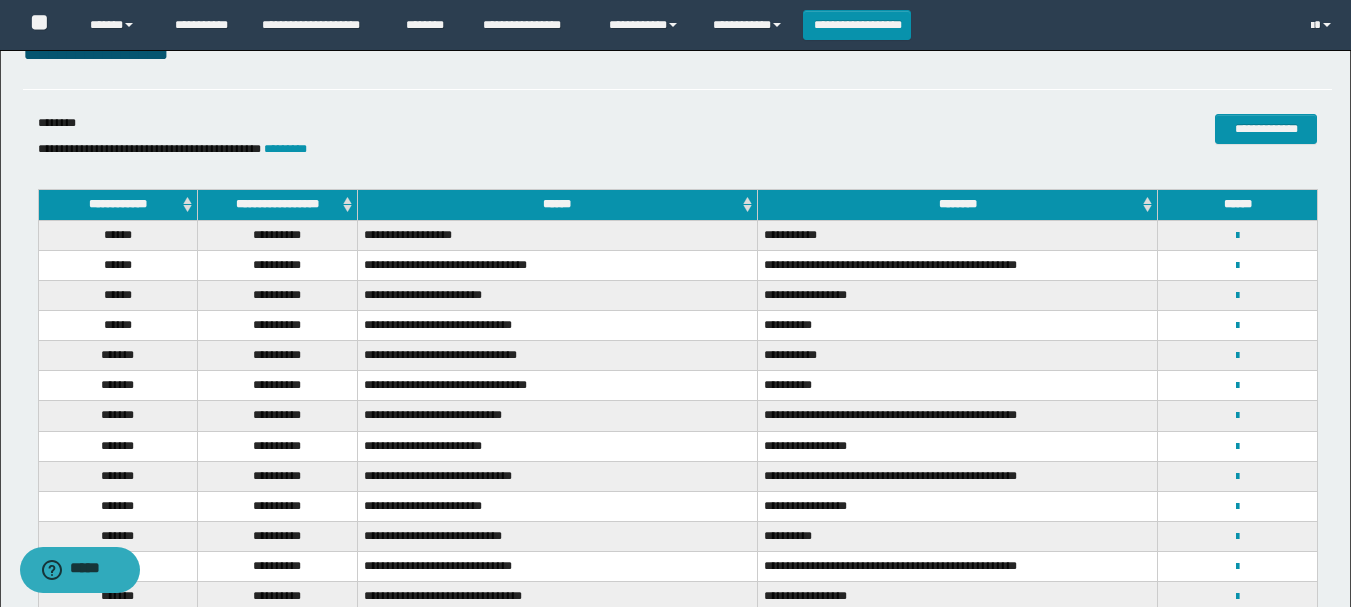 scroll, scrollTop: 100, scrollLeft: 0, axis: vertical 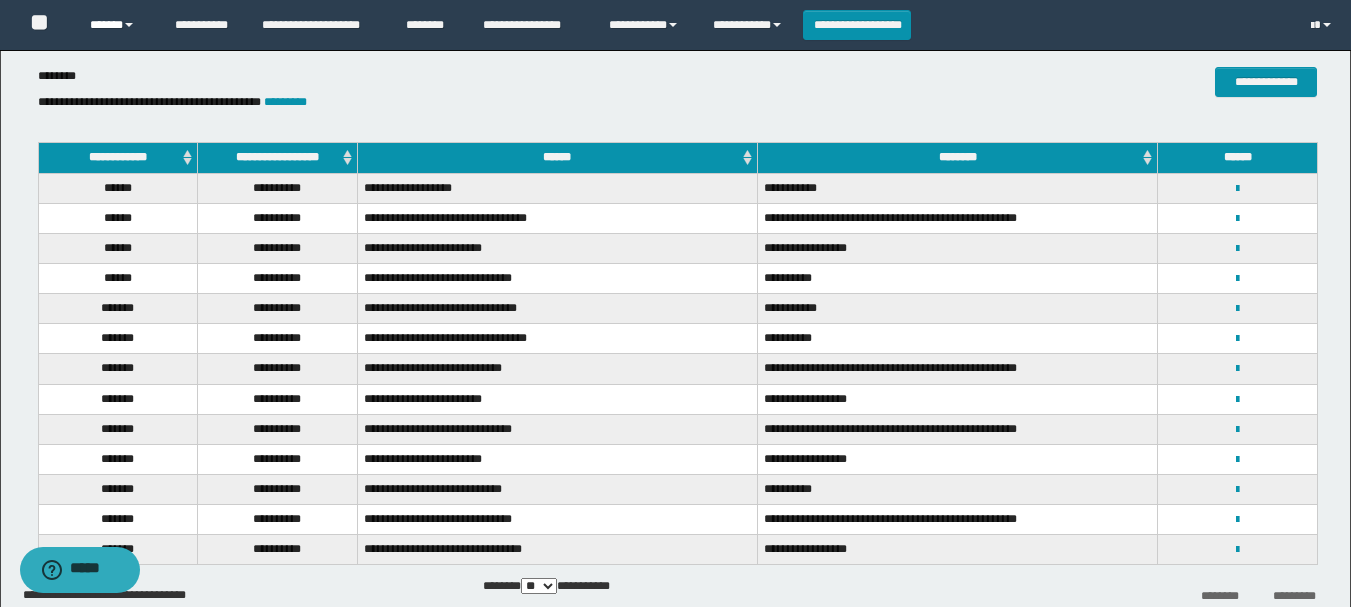 click on "******" at bounding box center [117, 25] 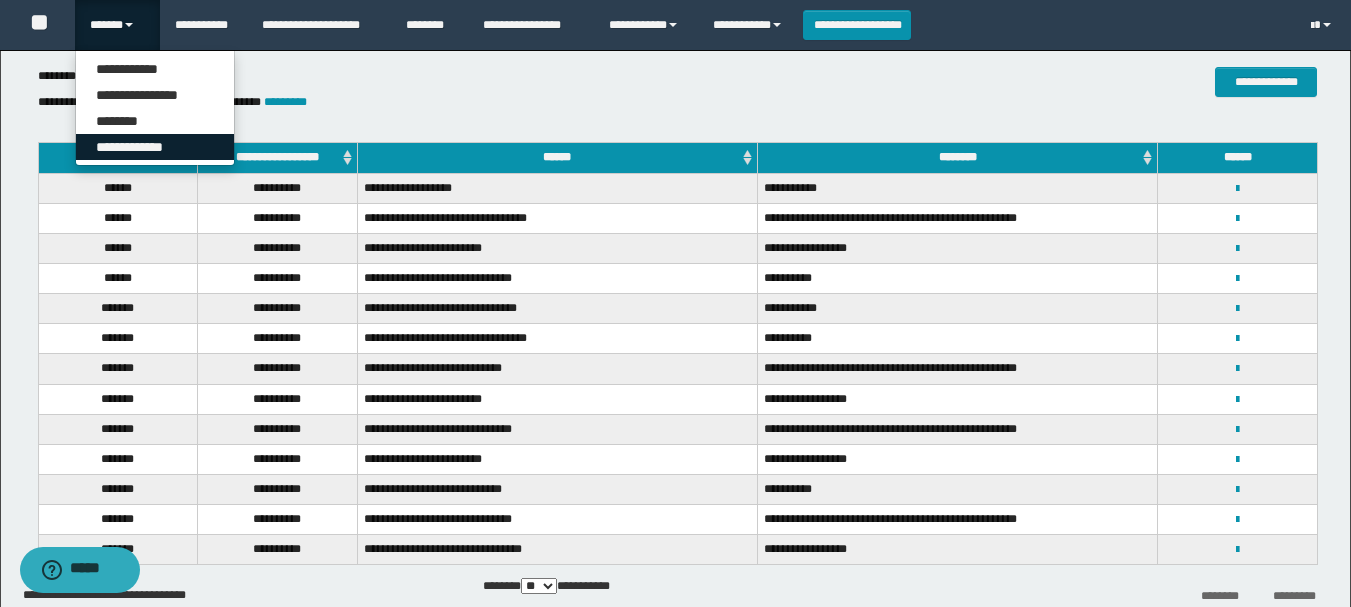 click on "**********" at bounding box center (155, 147) 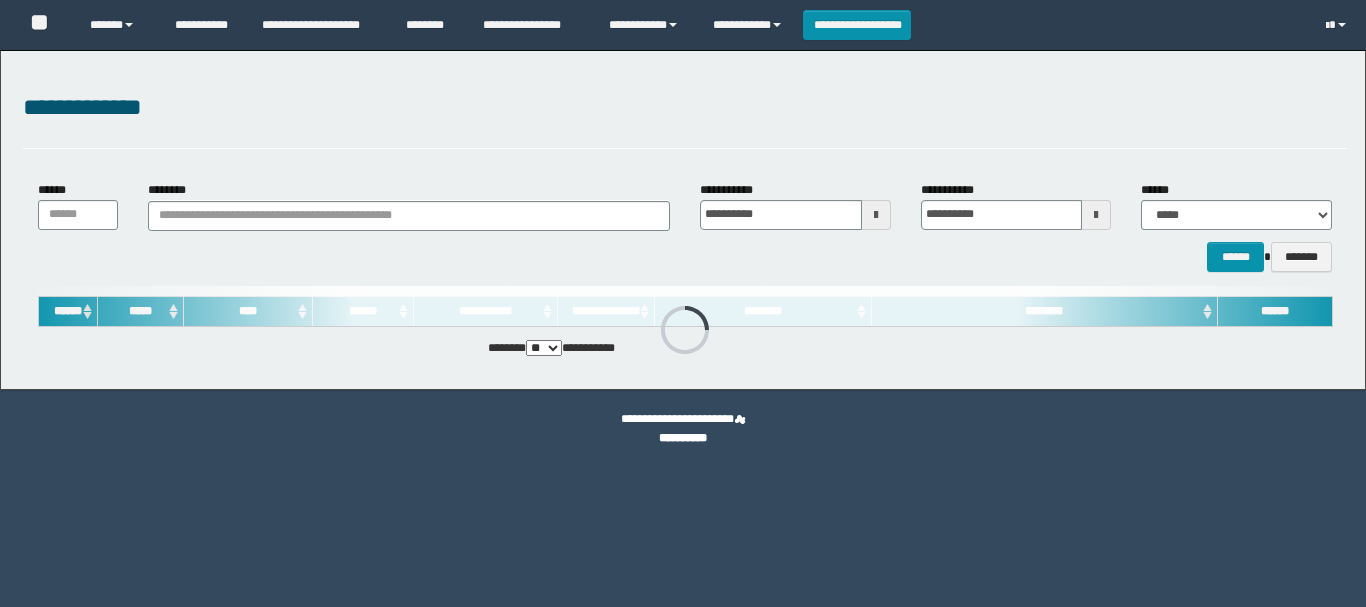 scroll, scrollTop: 0, scrollLeft: 0, axis: both 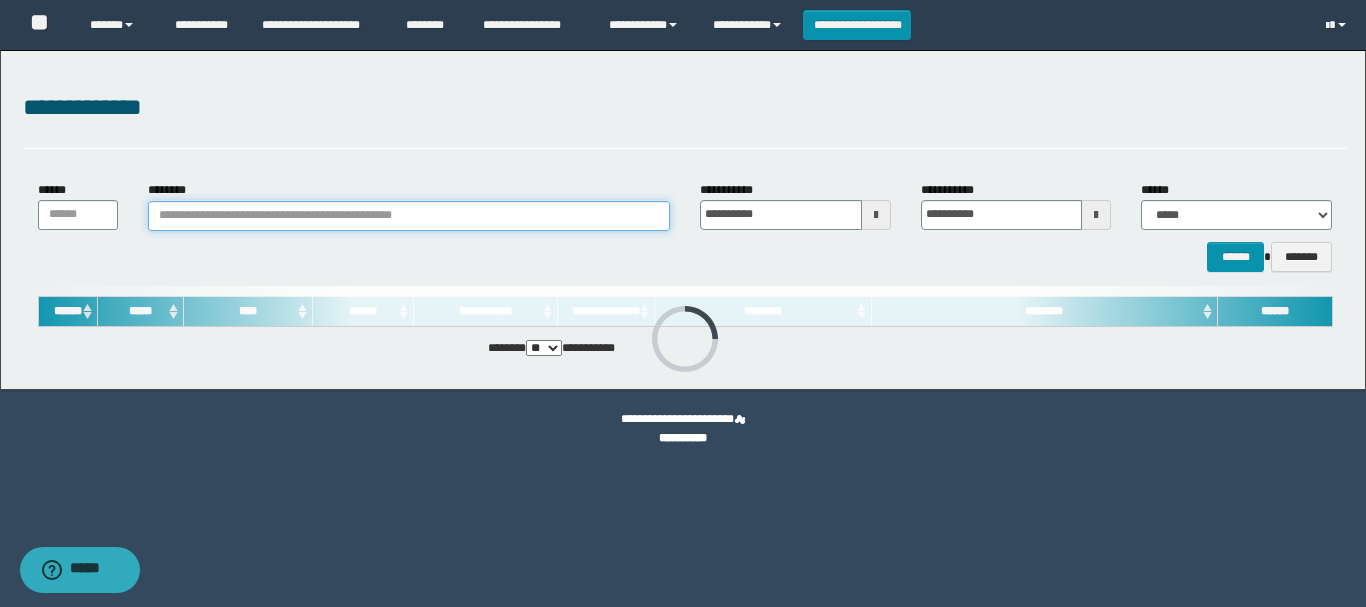 click on "********" at bounding box center [409, 216] 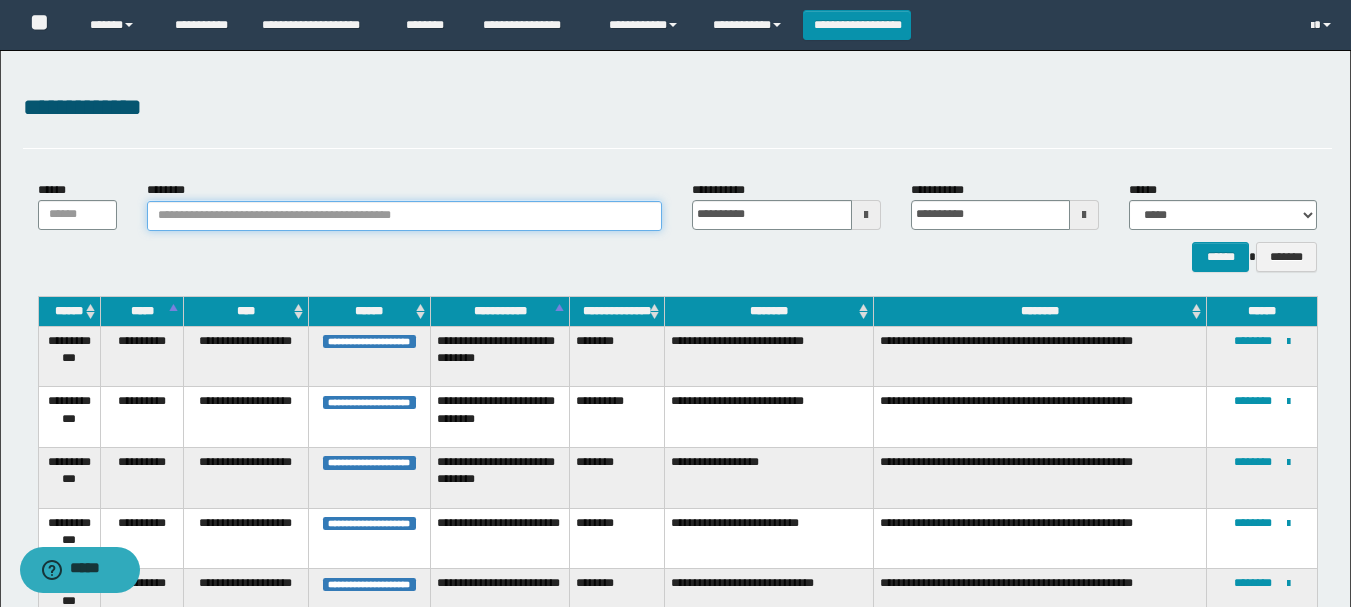 paste on "********" 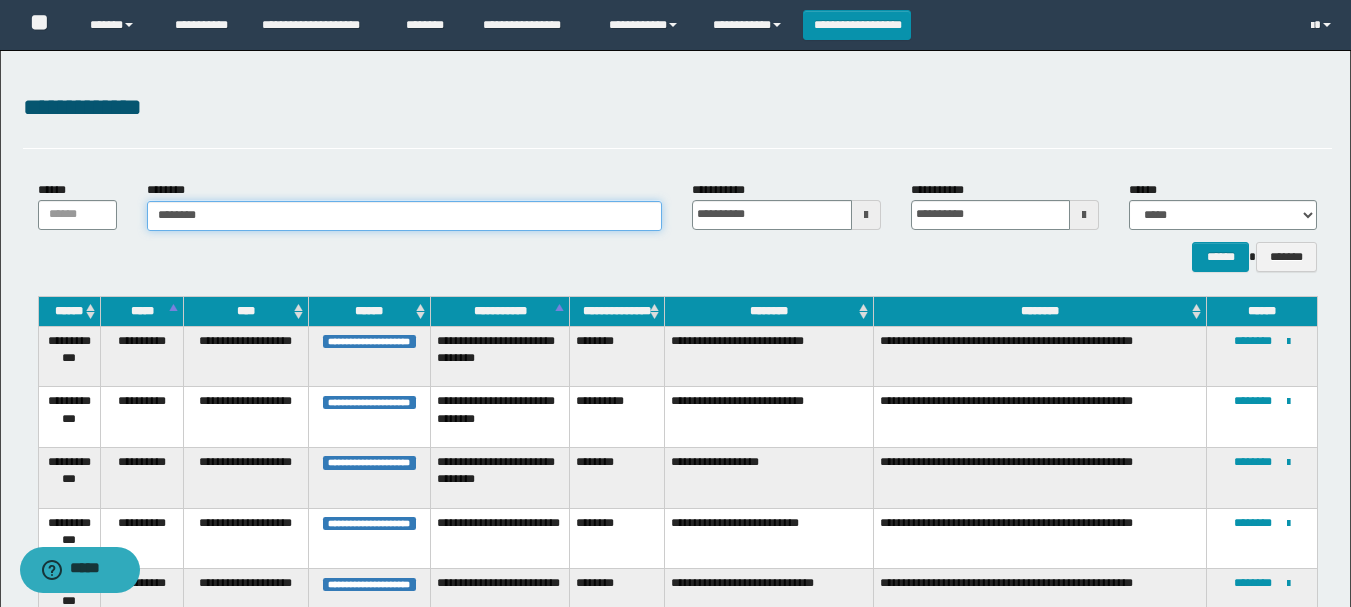 type on "********" 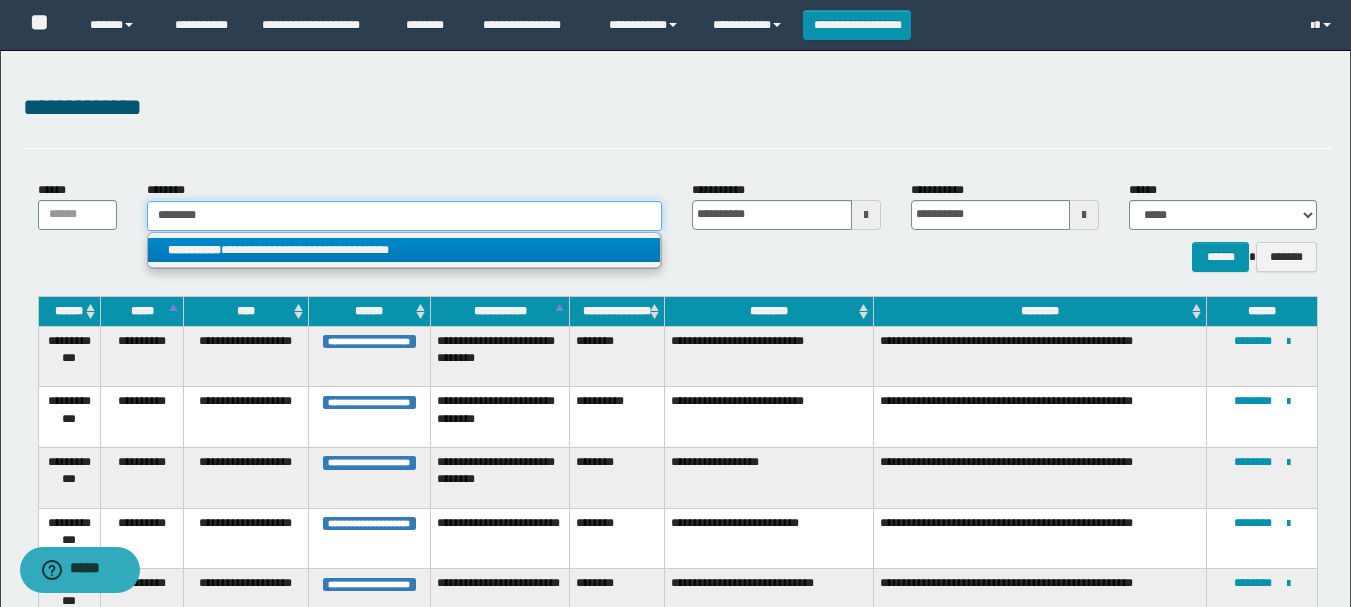 type on "********" 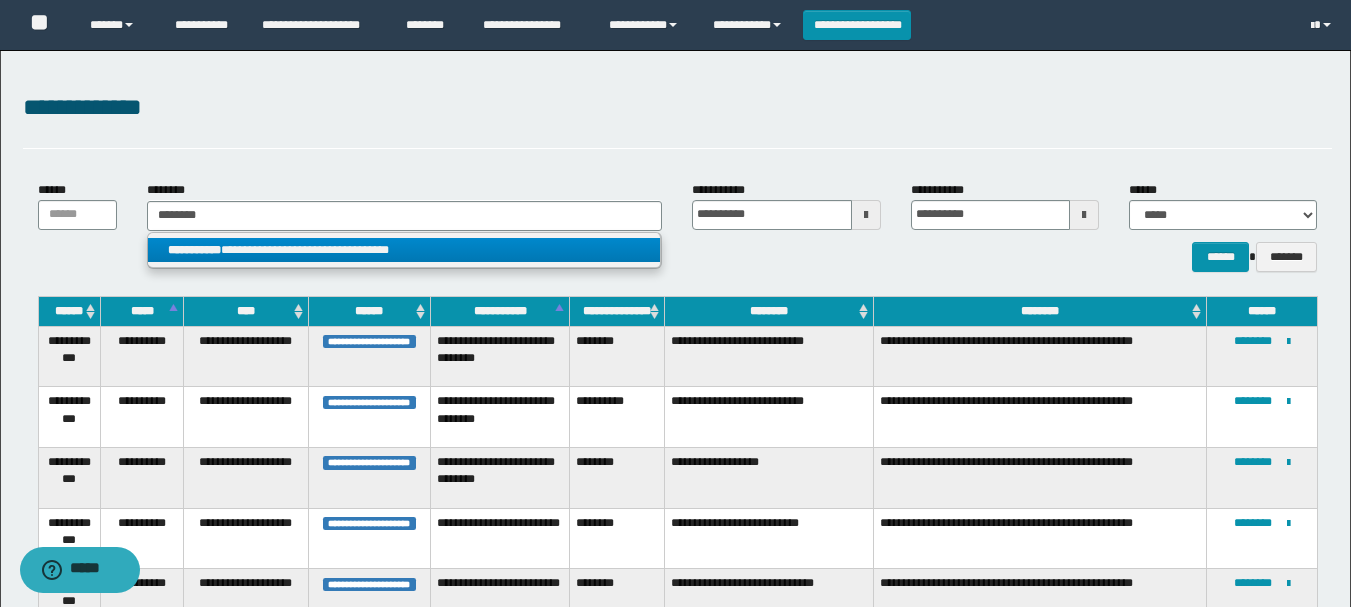 click on "**********" at bounding box center (405, 251) 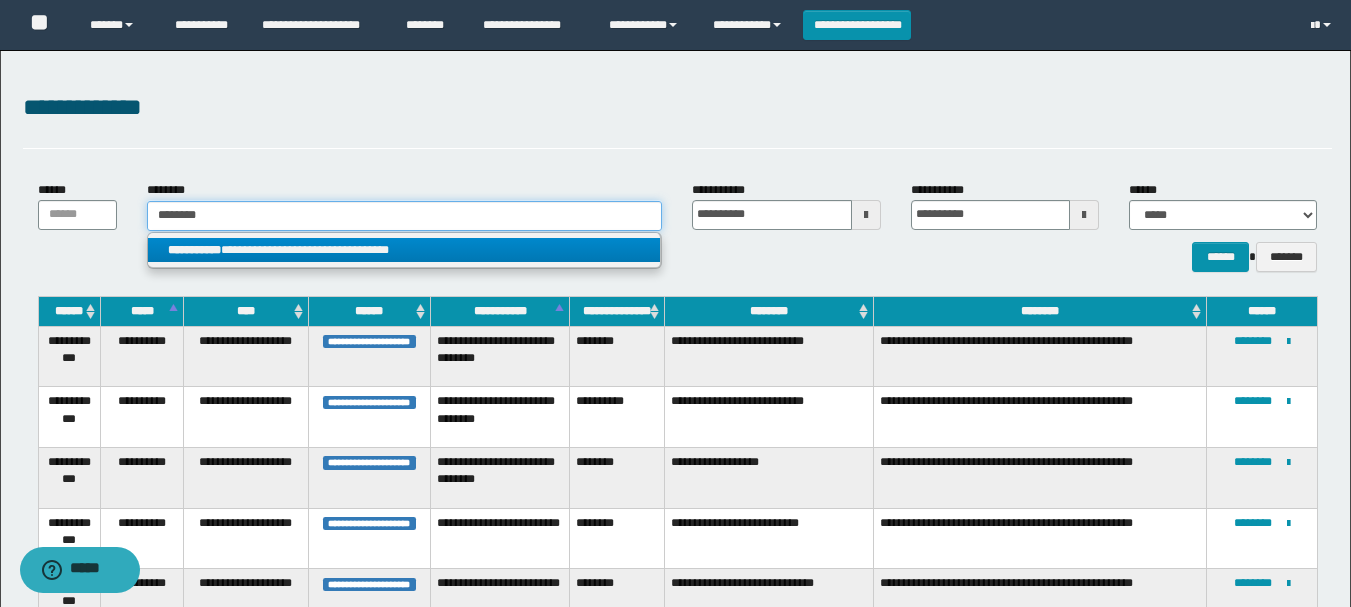 type 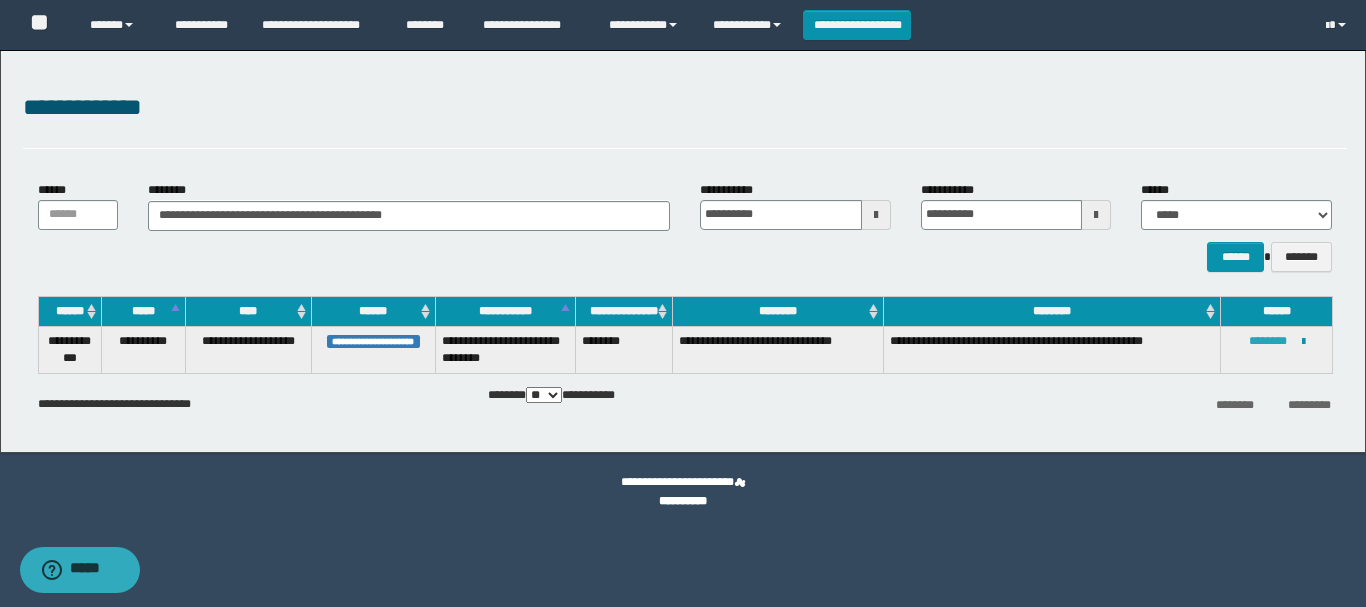 click on "********" at bounding box center [1268, 341] 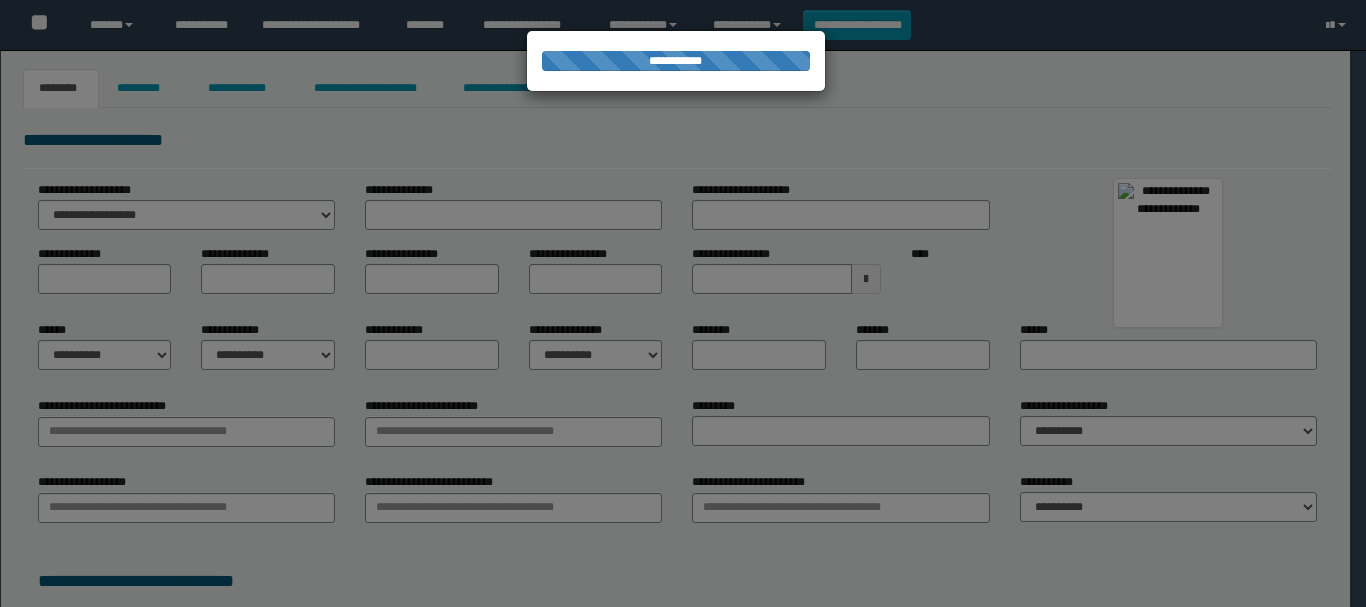 scroll, scrollTop: 0, scrollLeft: 0, axis: both 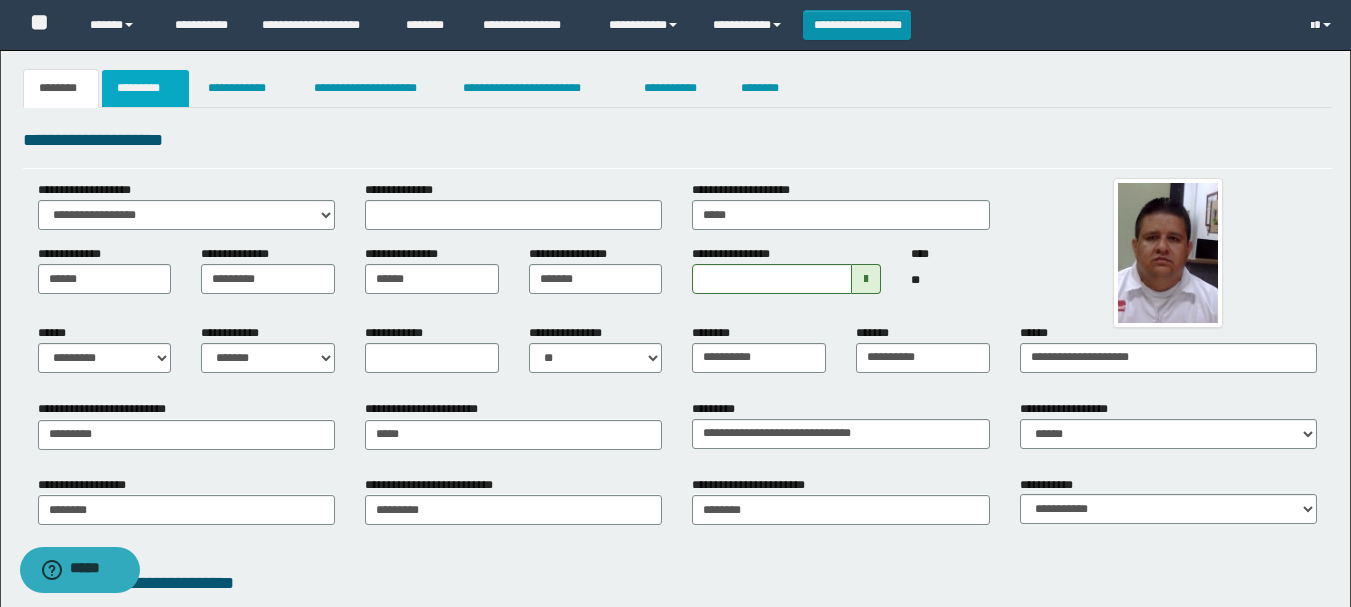 click on "*********" at bounding box center (145, 88) 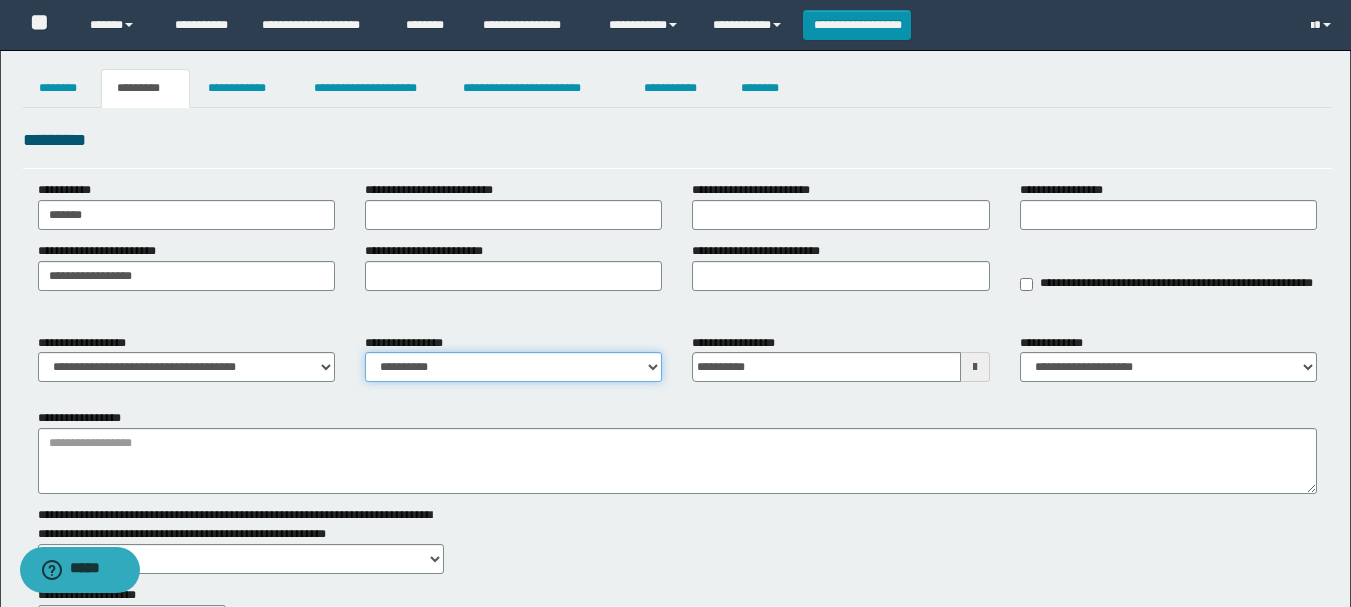 click on "**********" at bounding box center (513, 367) 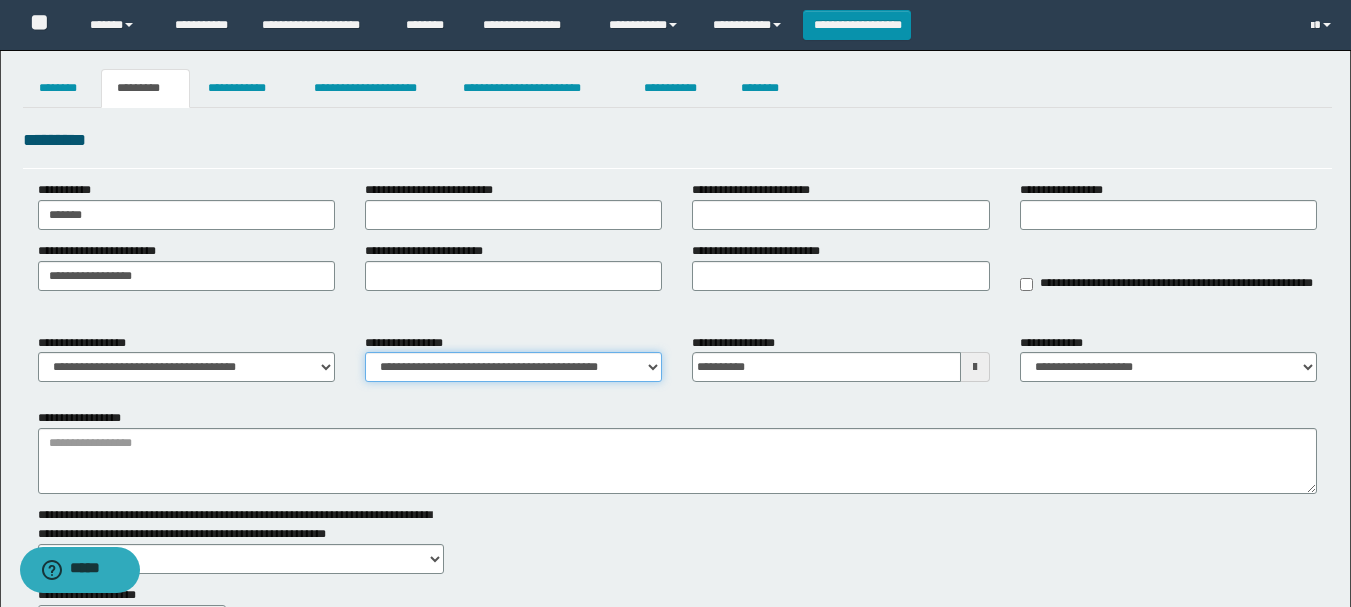 click on "**********" at bounding box center (513, 367) 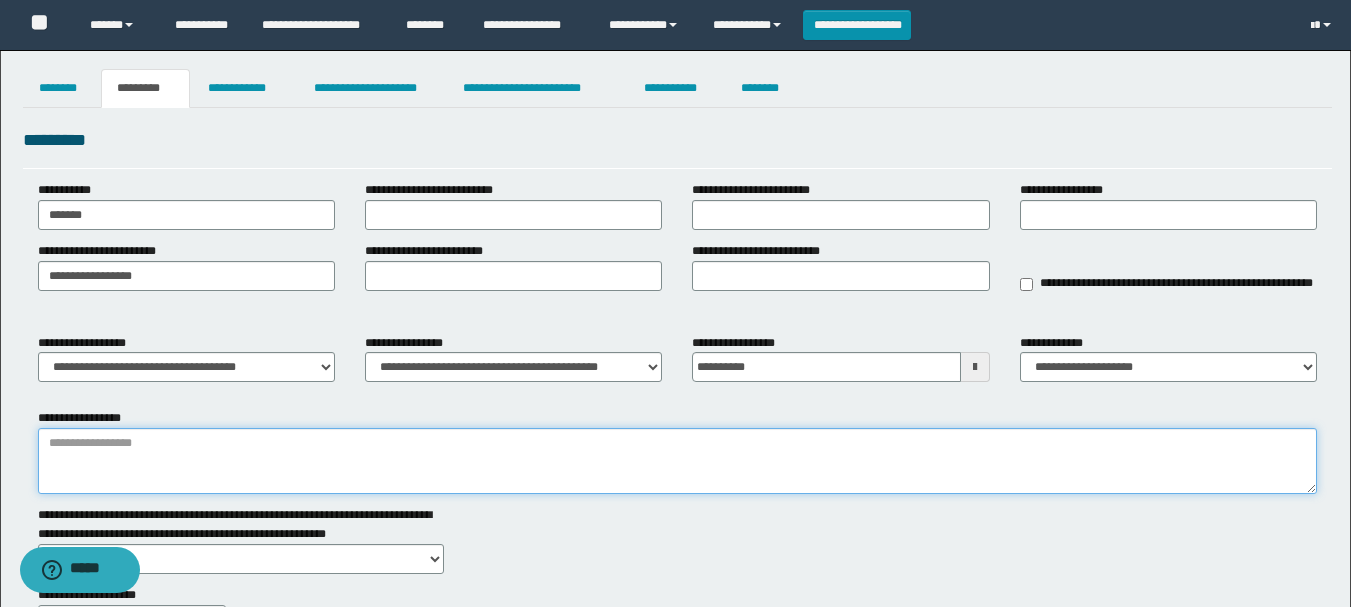 click on "**********" at bounding box center [677, 461] 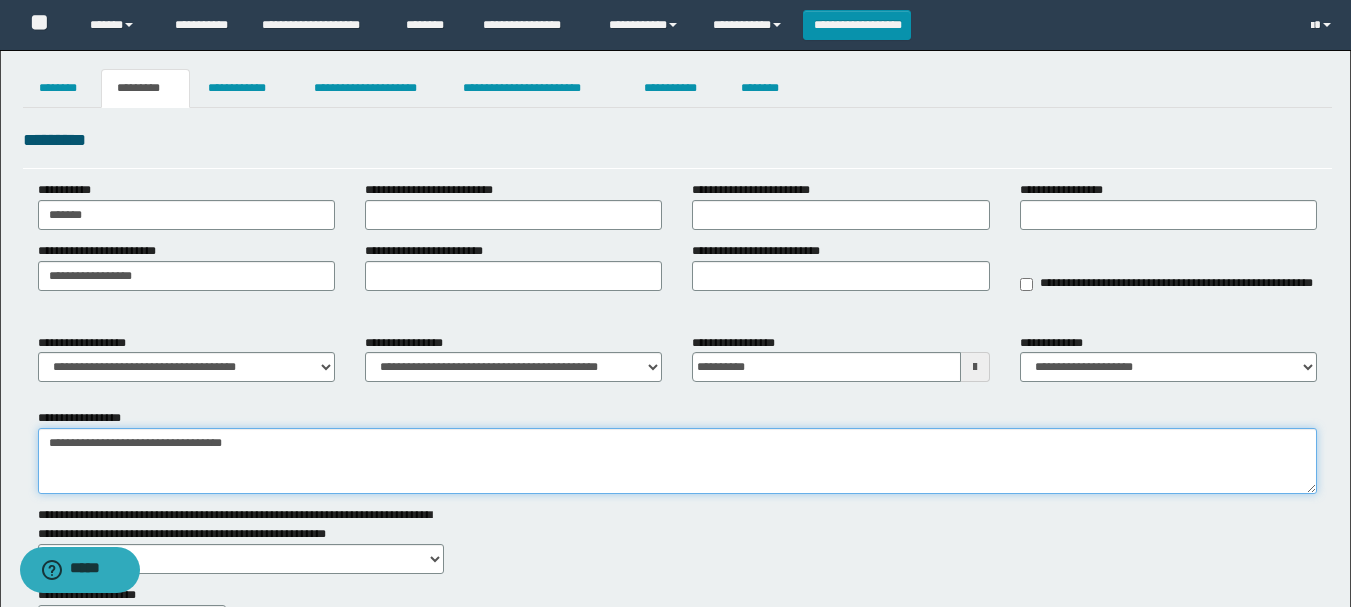 type on "**********" 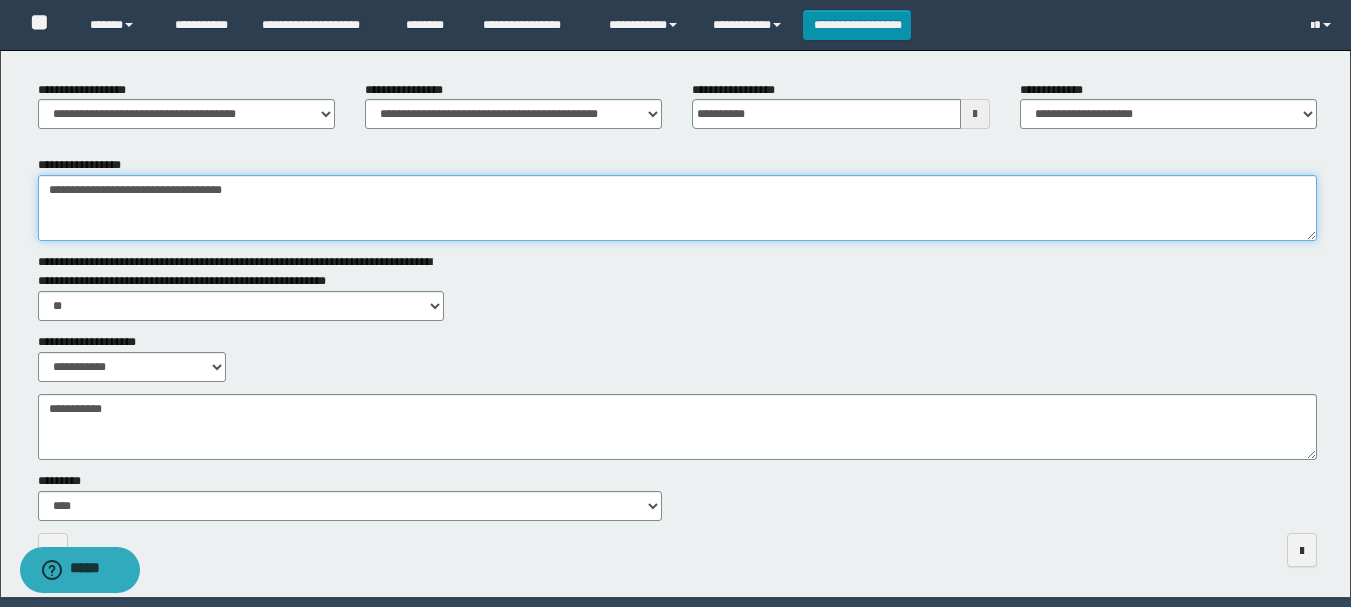scroll, scrollTop: 300, scrollLeft: 0, axis: vertical 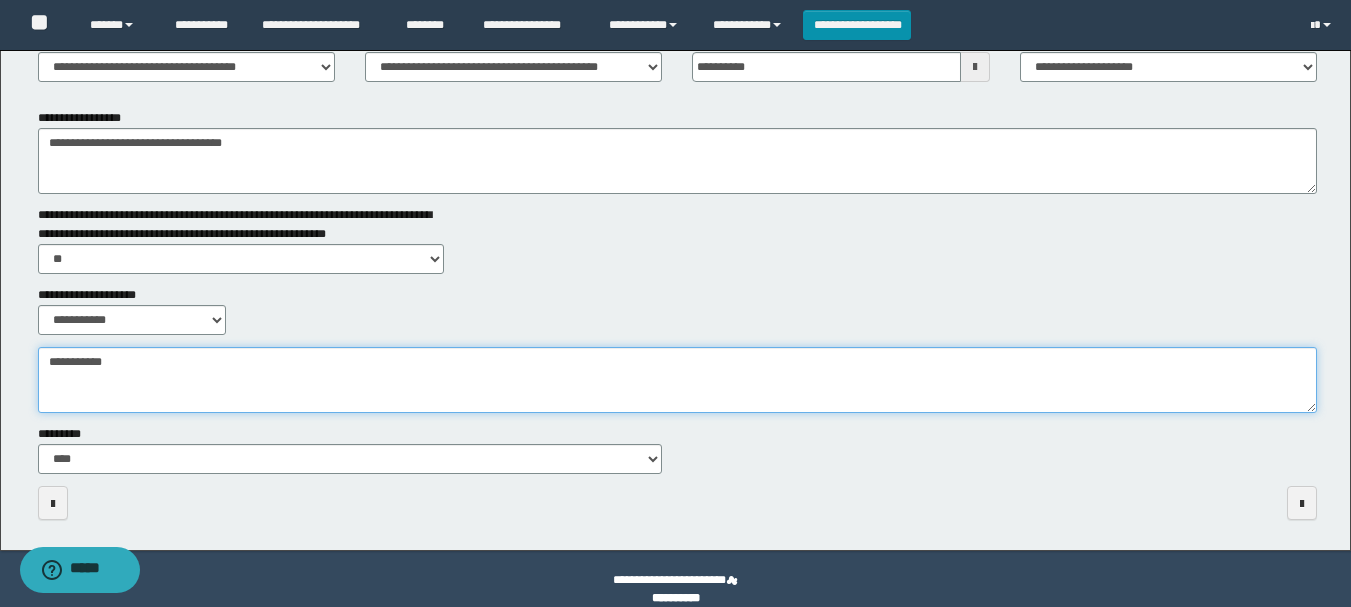 click on "**********" at bounding box center (677, 380) 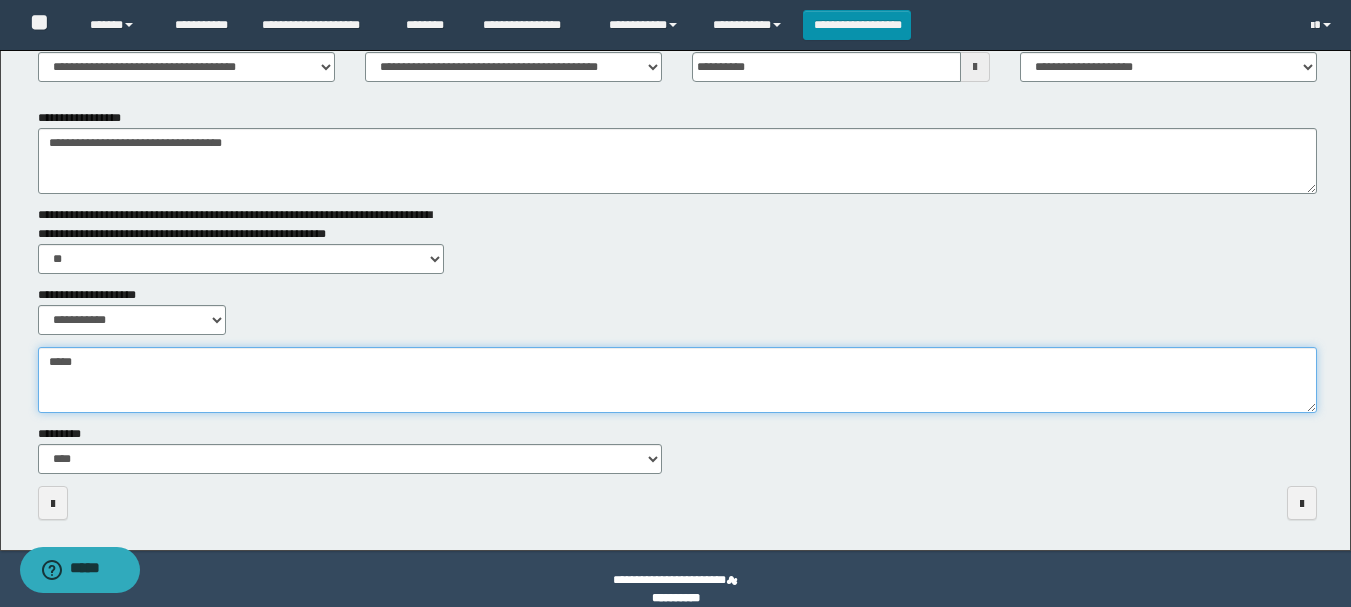 type on "*****" 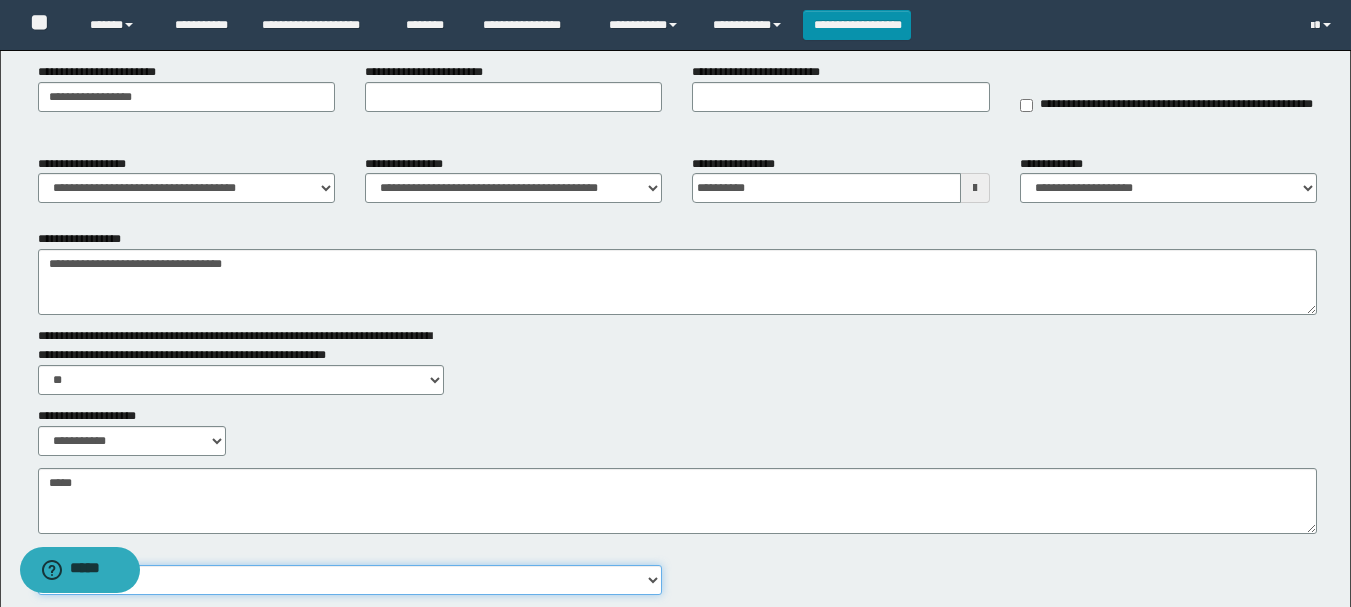 scroll, scrollTop: 0, scrollLeft: 0, axis: both 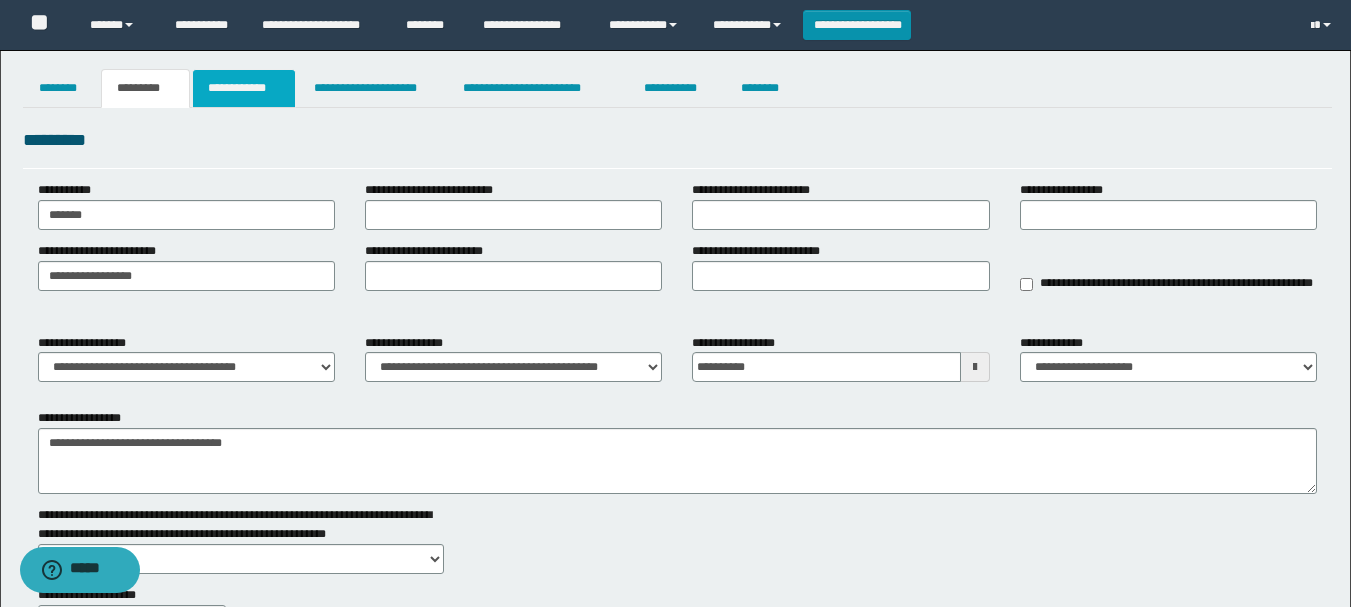 click on "**********" at bounding box center (244, 88) 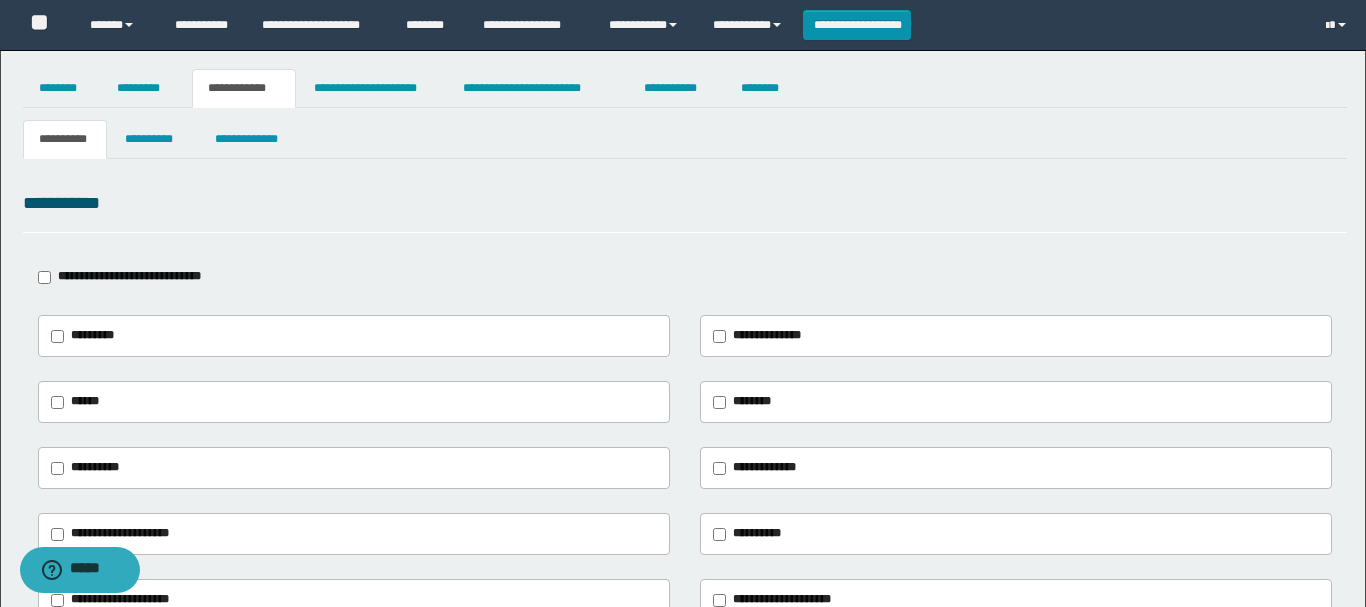 type on "**********" 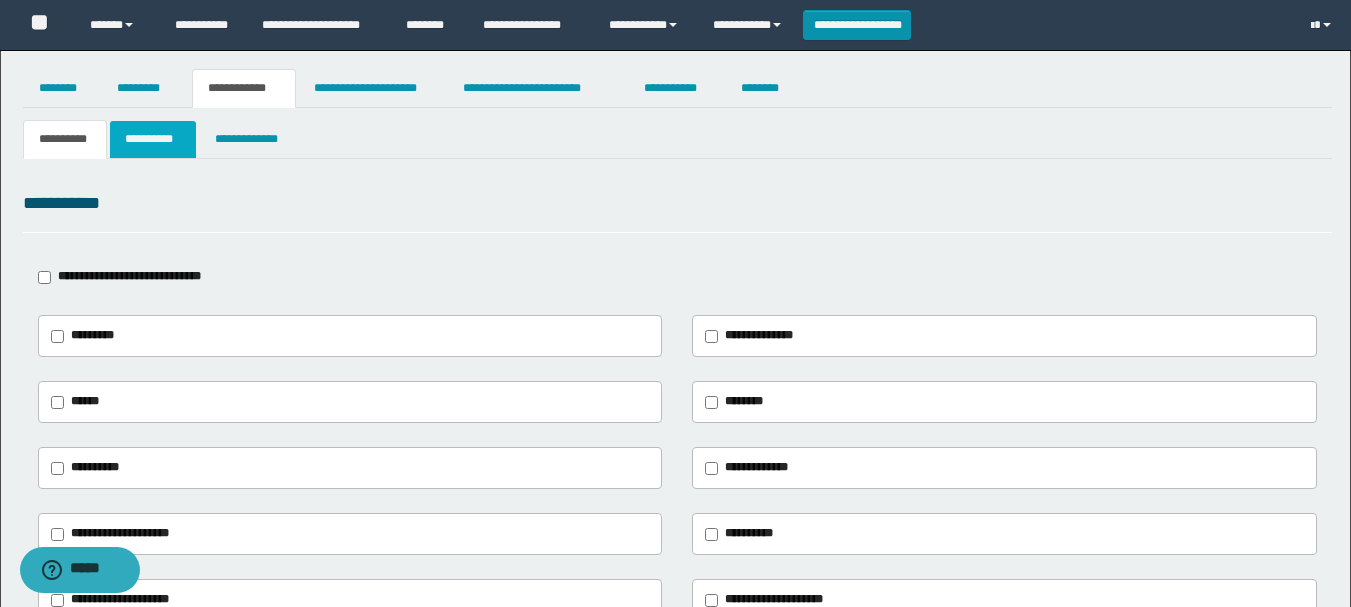 click on "**********" at bounding box center [153, 139] 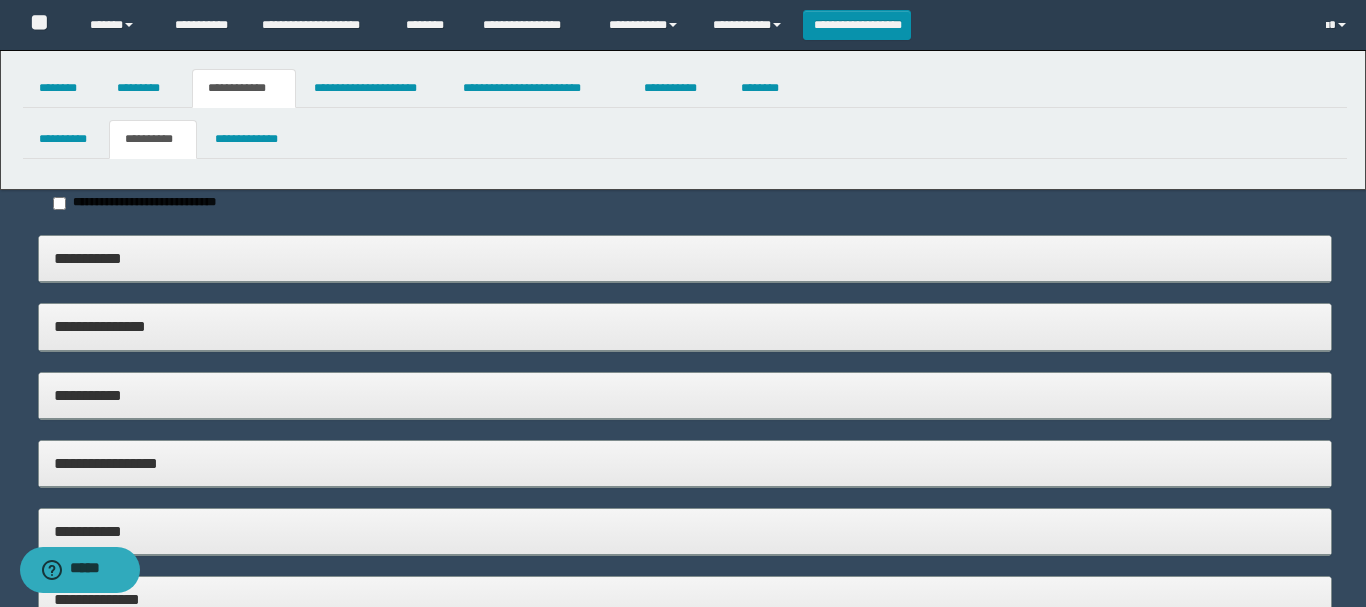 type on "*****" 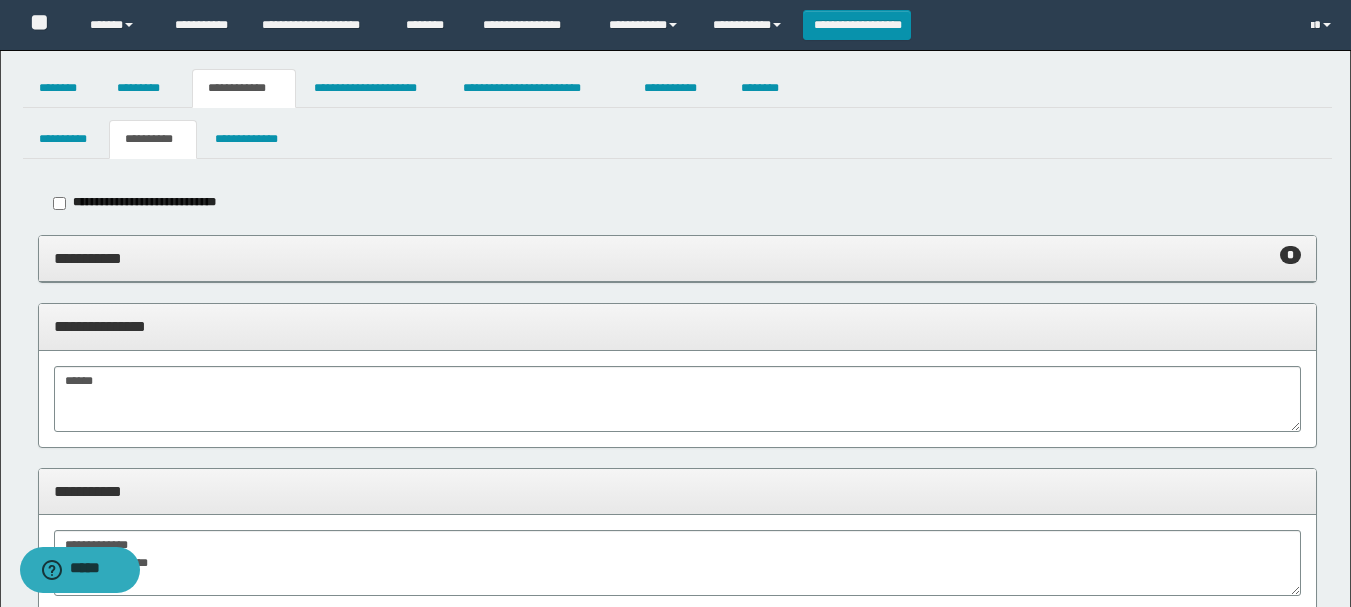 click on "**********" at bounding box center [677, 139] 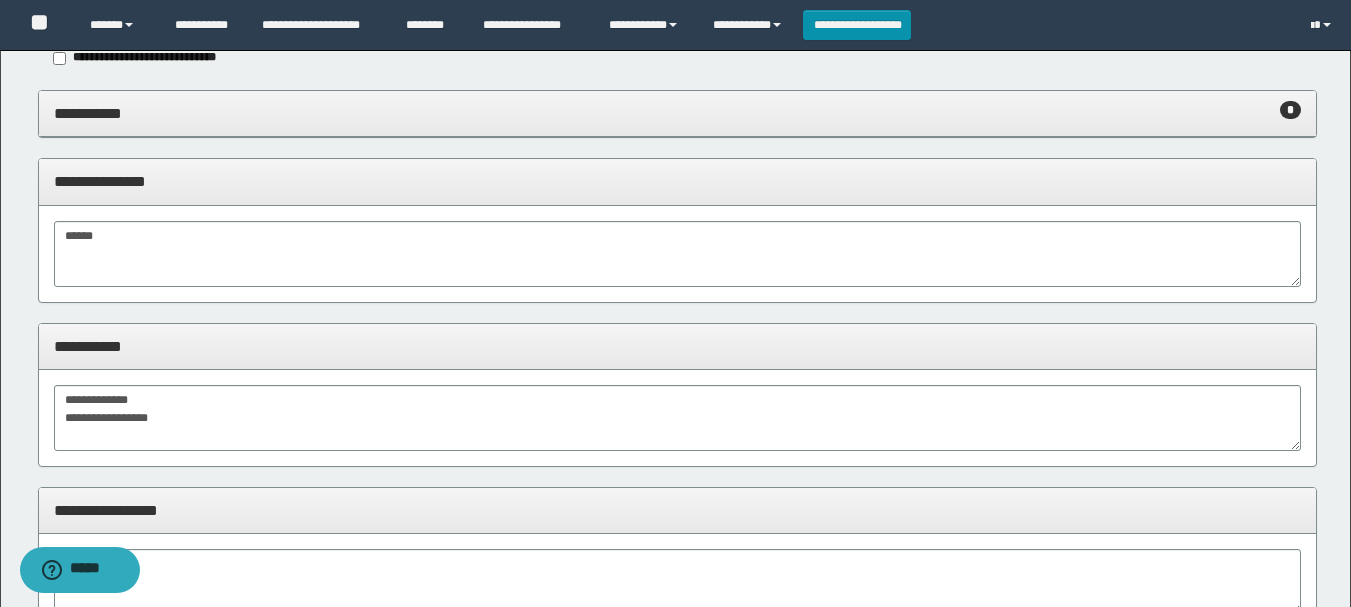 scroll, scrollTop: 0, scrollLeft: 0, axis: both 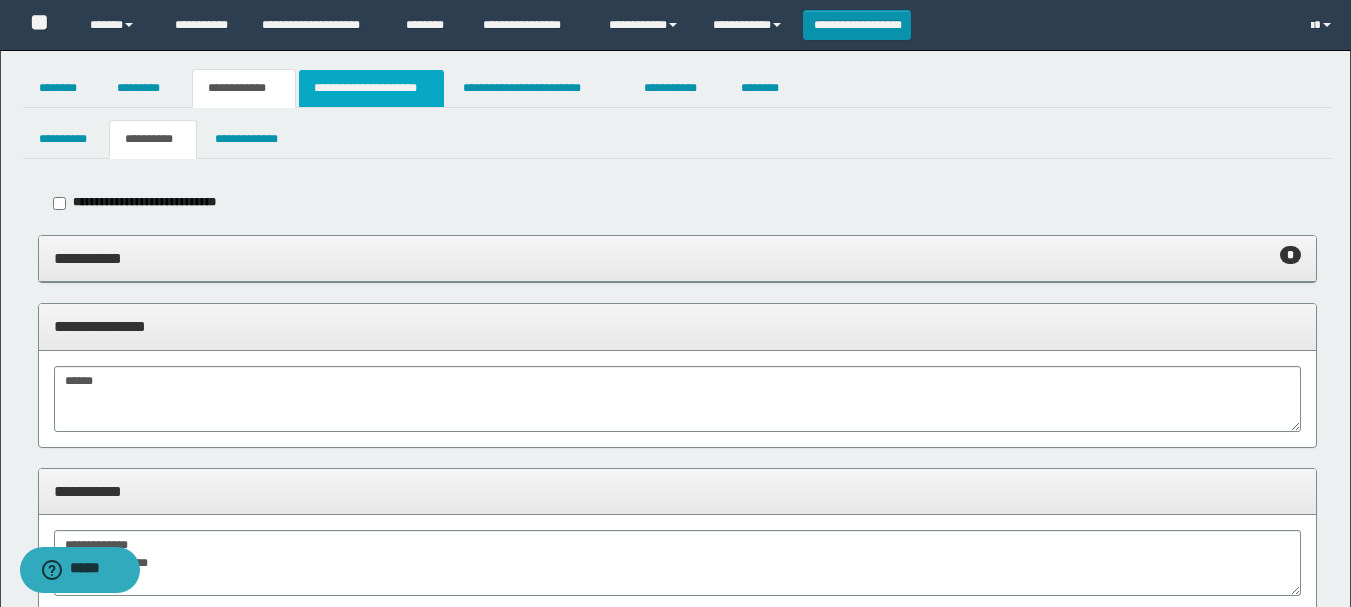 click on "**********" at bounding box center [371, 88] 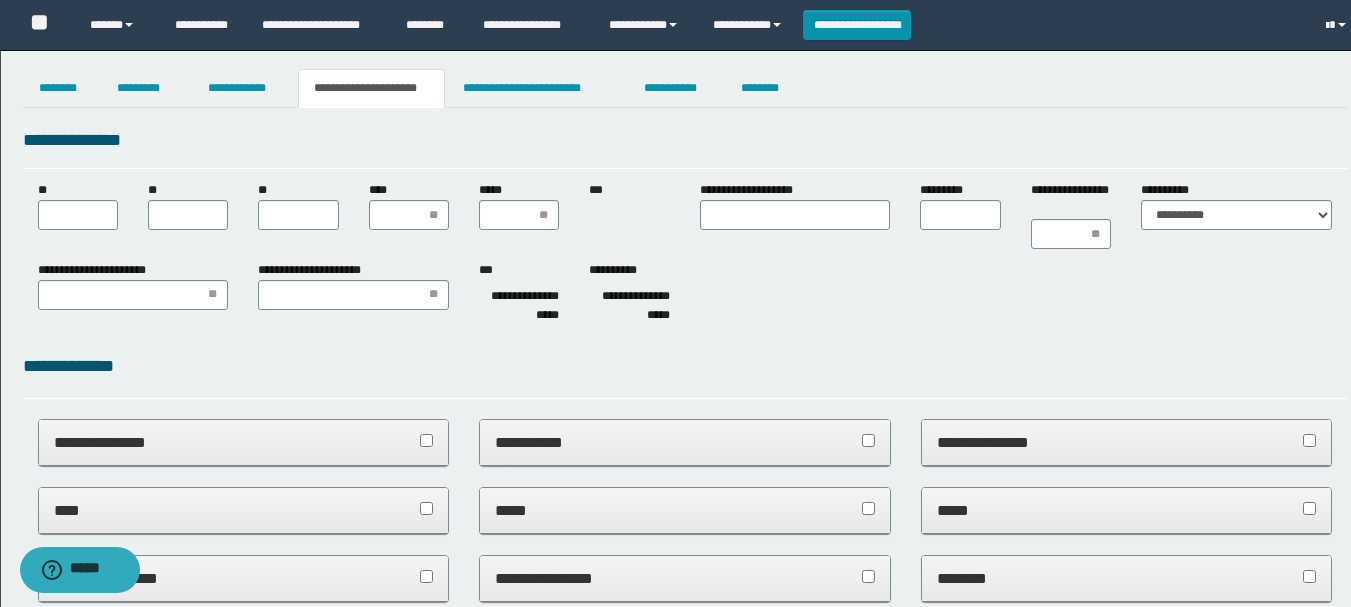 scroll, scrollTop: 0, scrollLeft: 0, axis: both 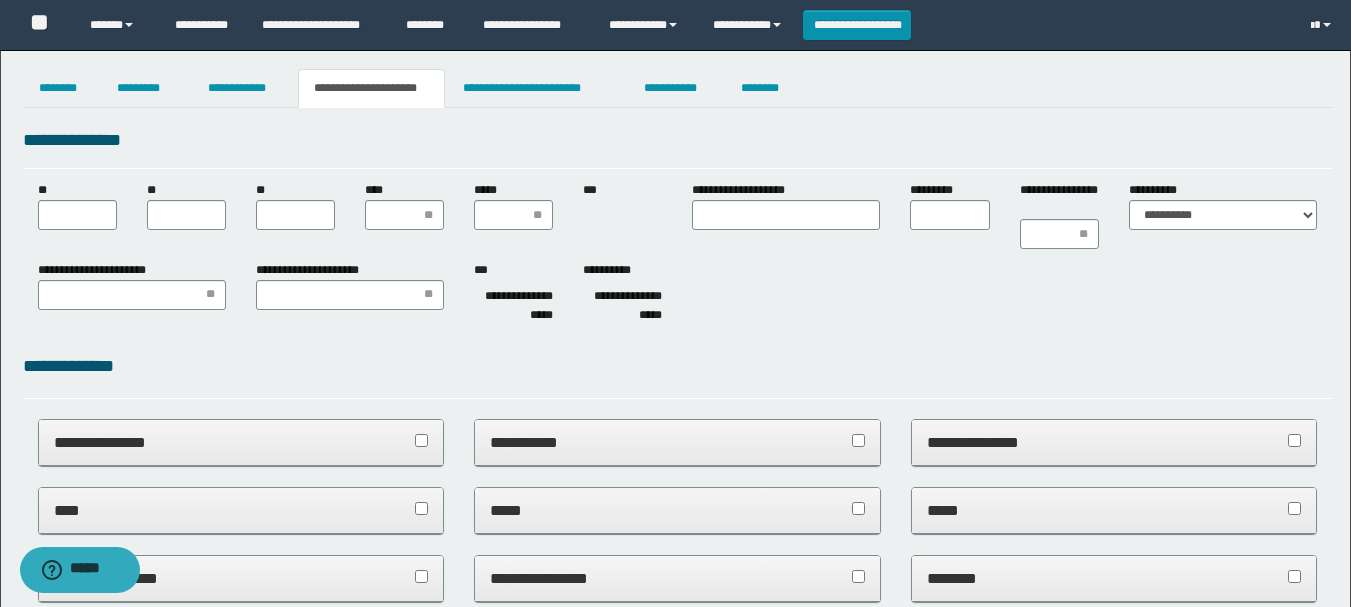 type 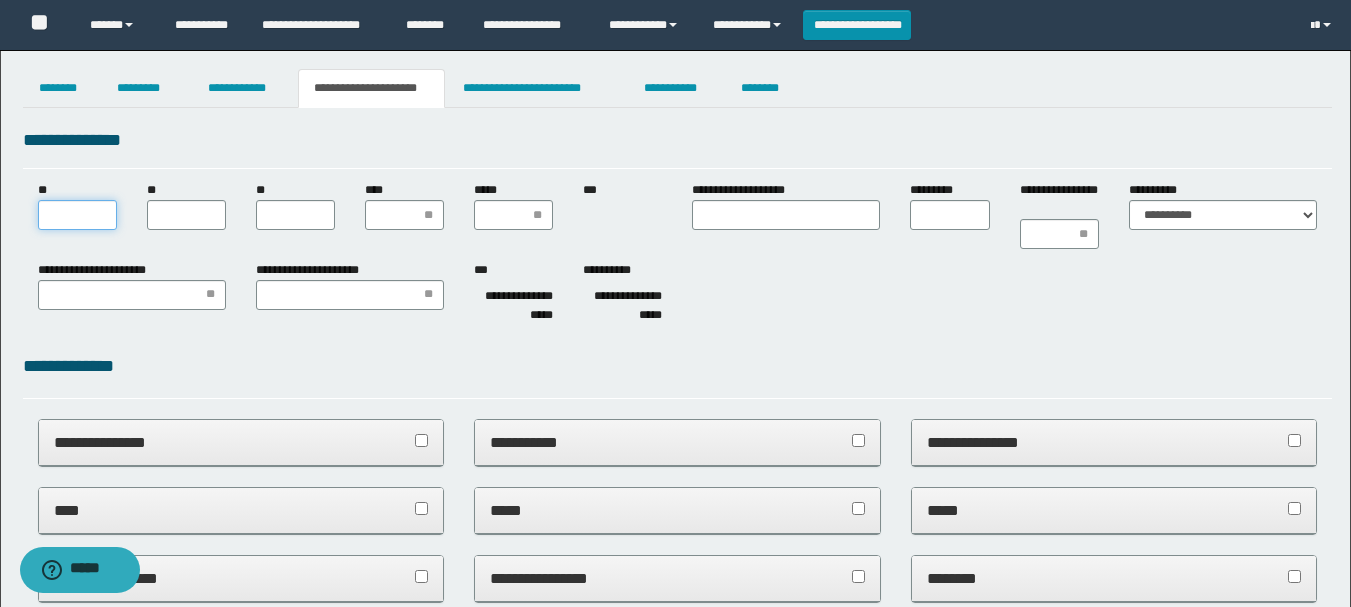 click on "**" at bounding box center (77, 215) 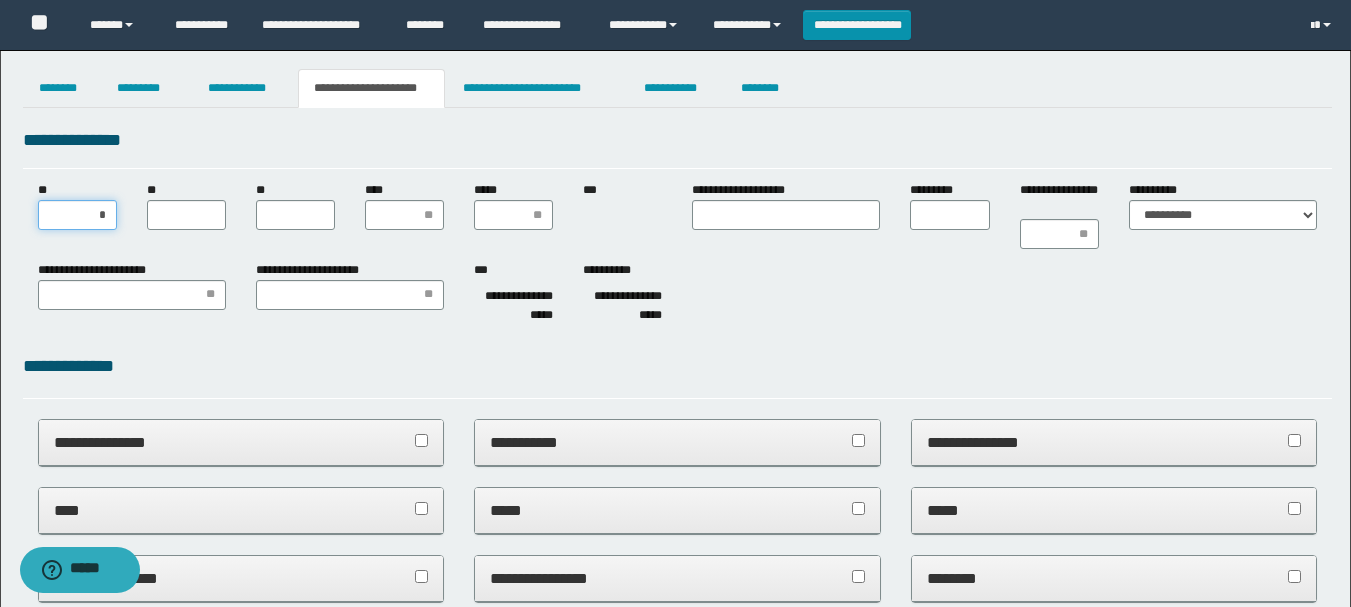 type on "**" 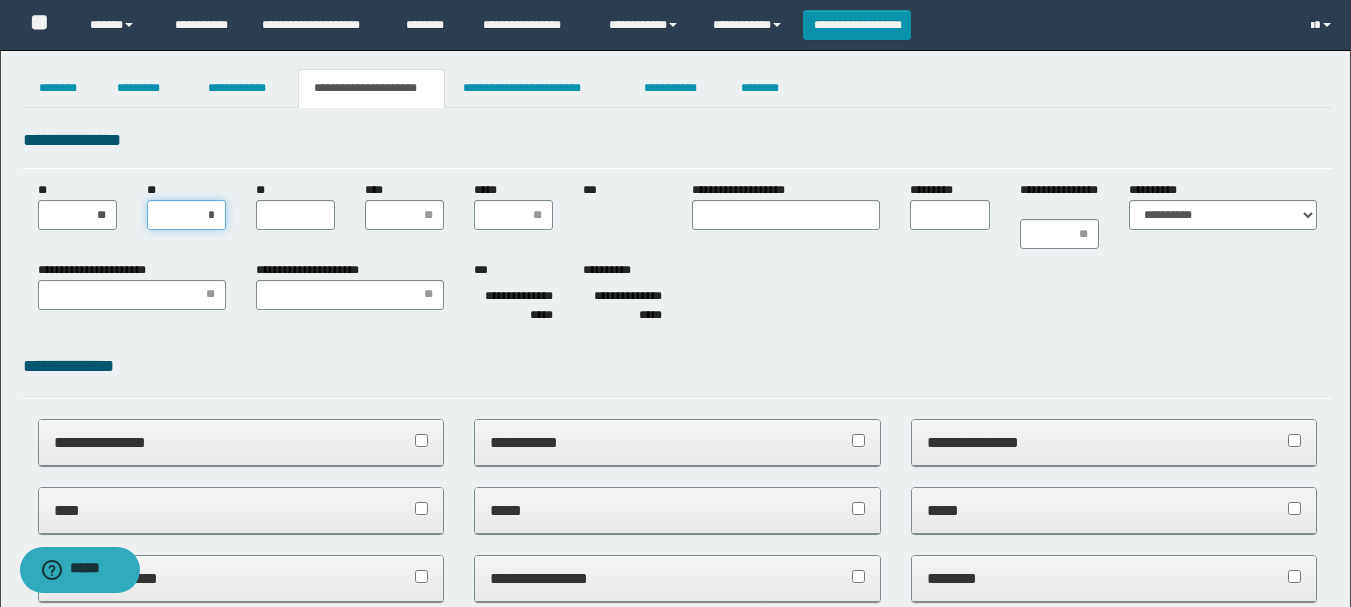 type on "**" 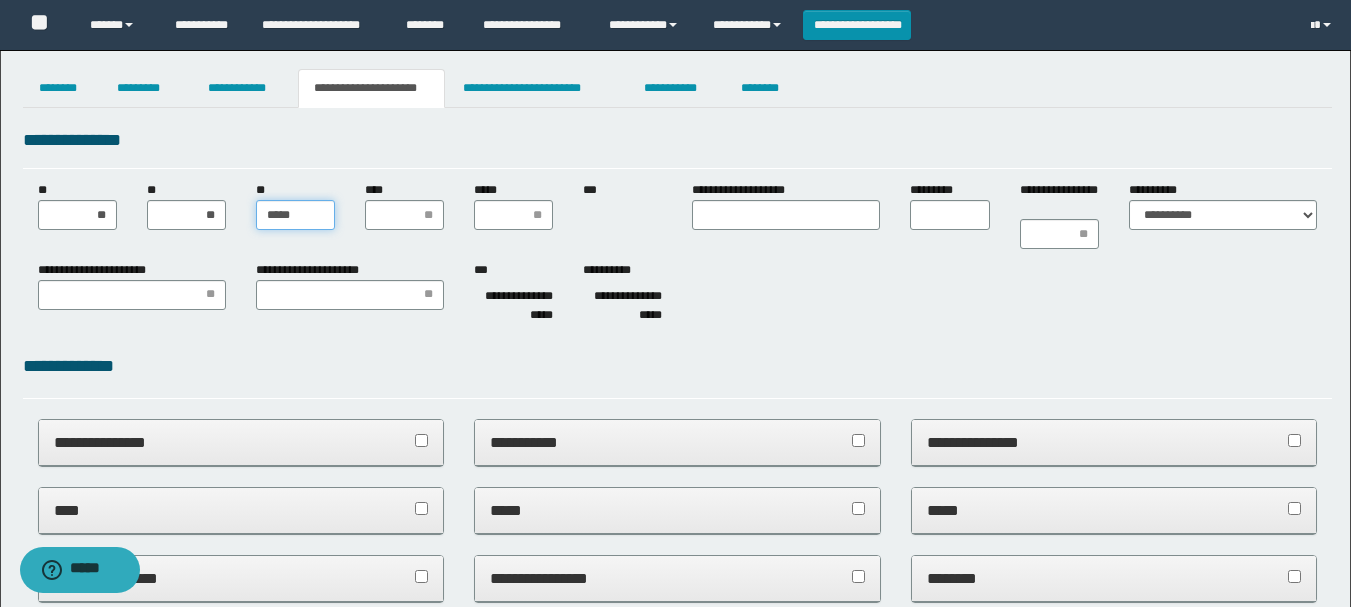 type on "******" 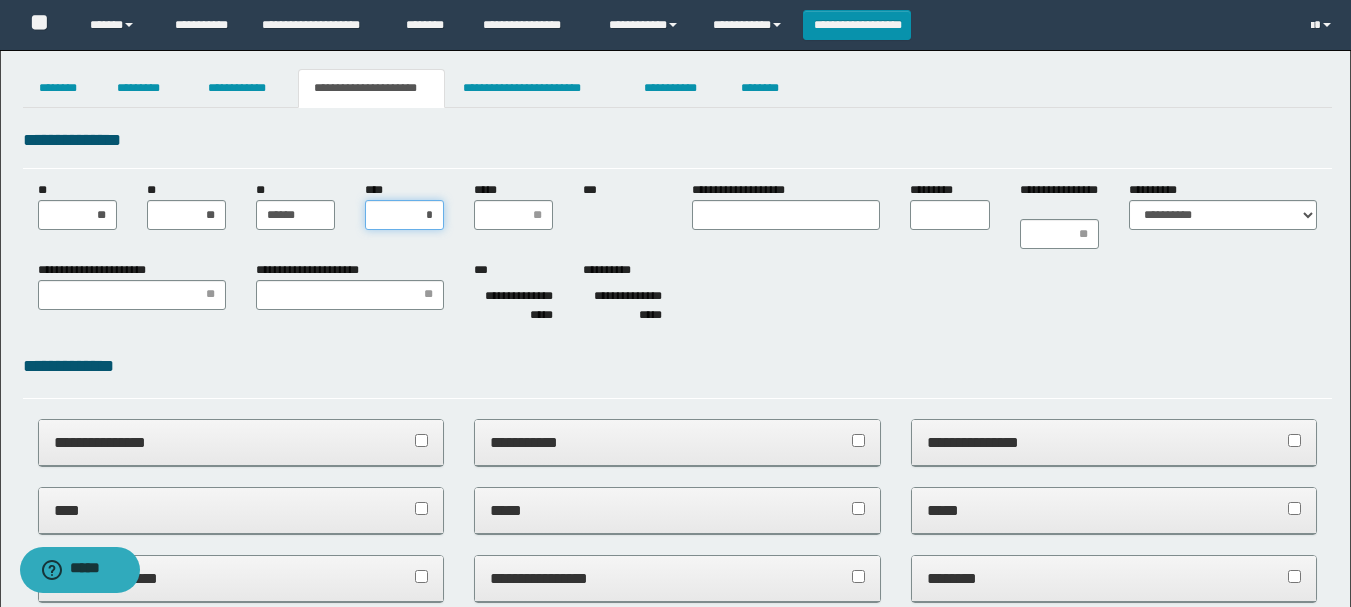 type on "**" 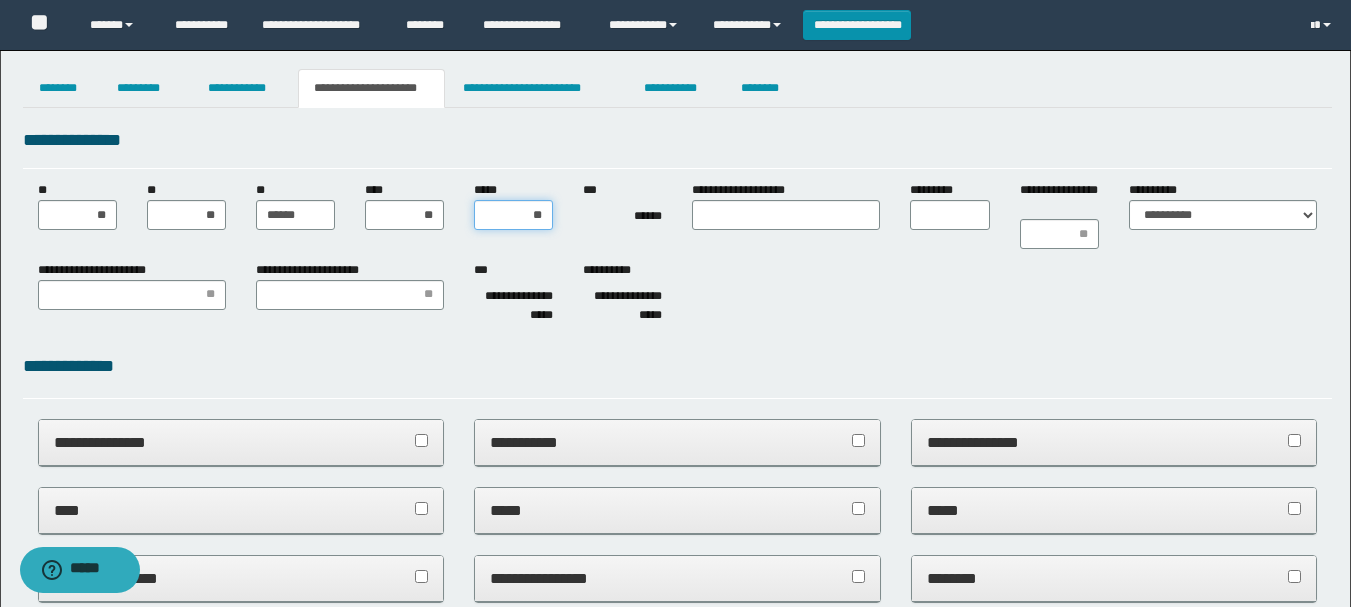 type on "***" 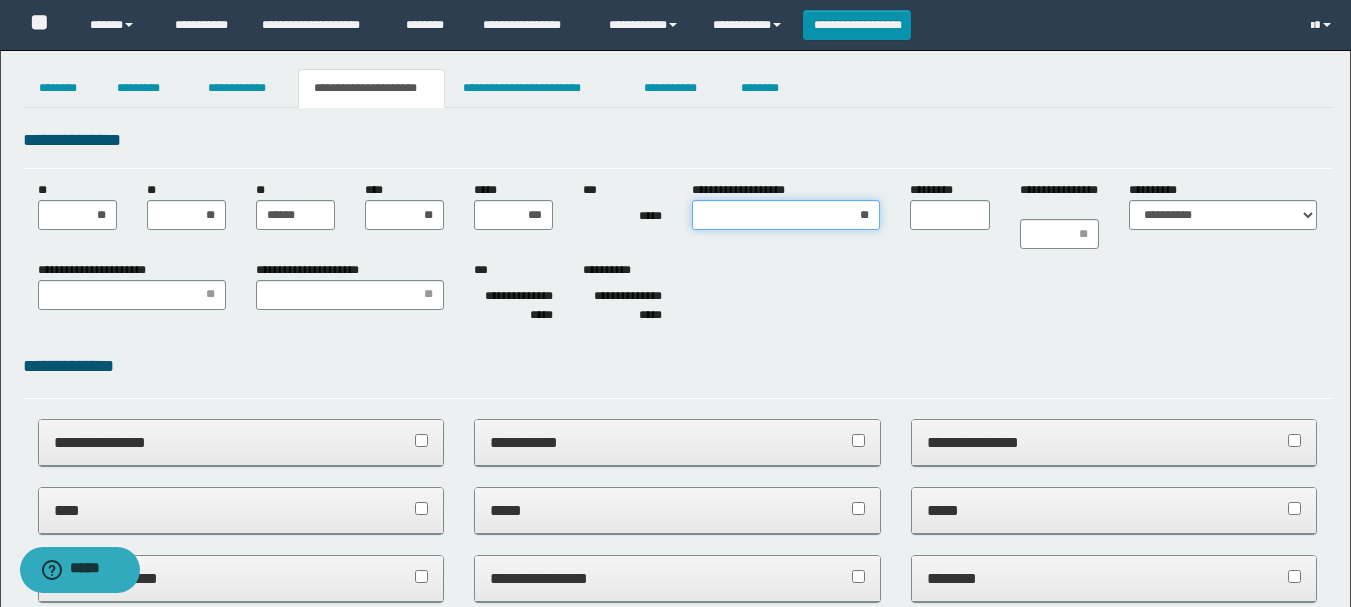 type on "***" 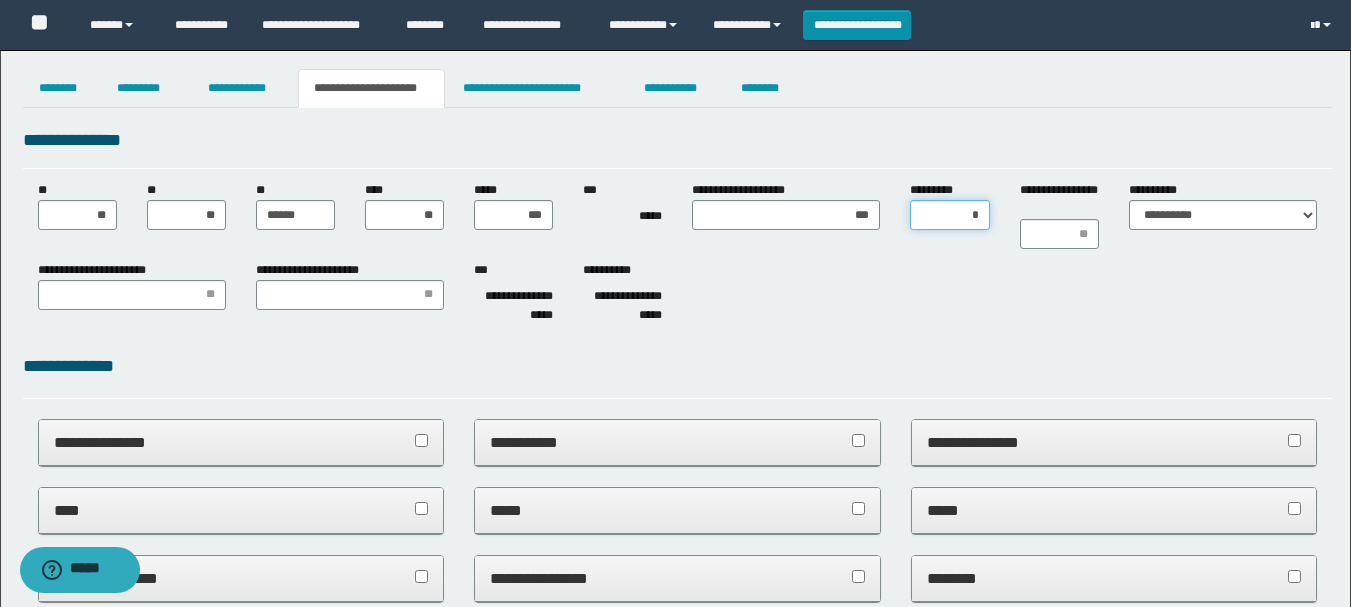 type on "**" 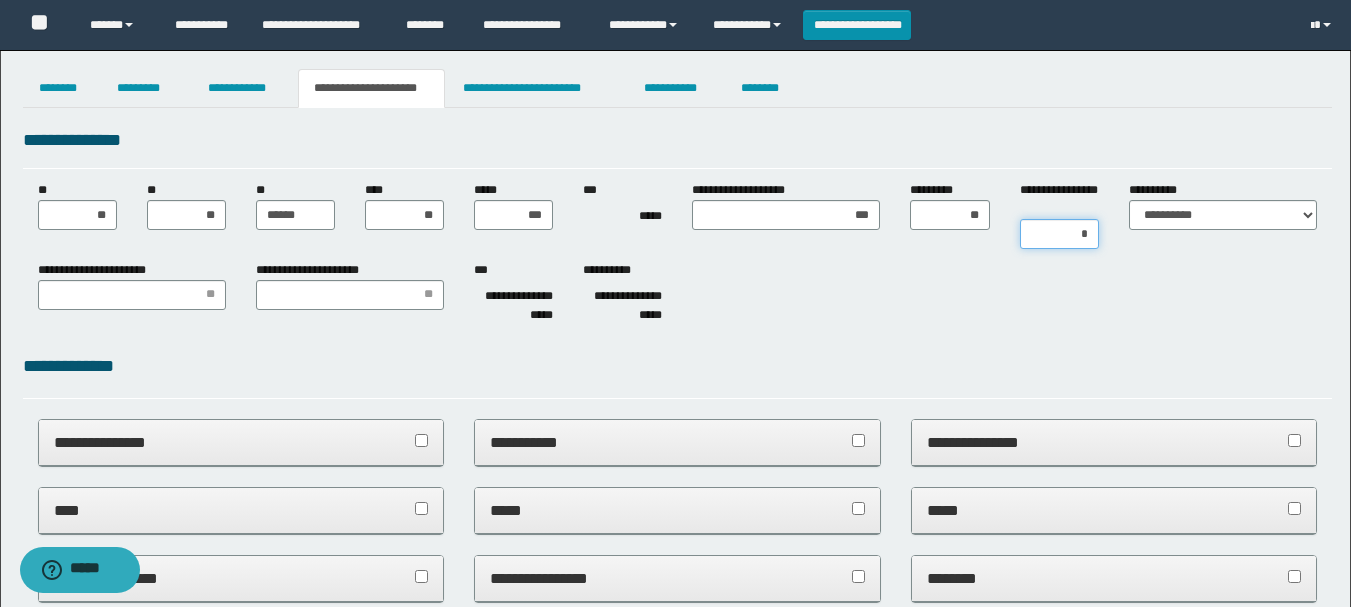 type on "**" 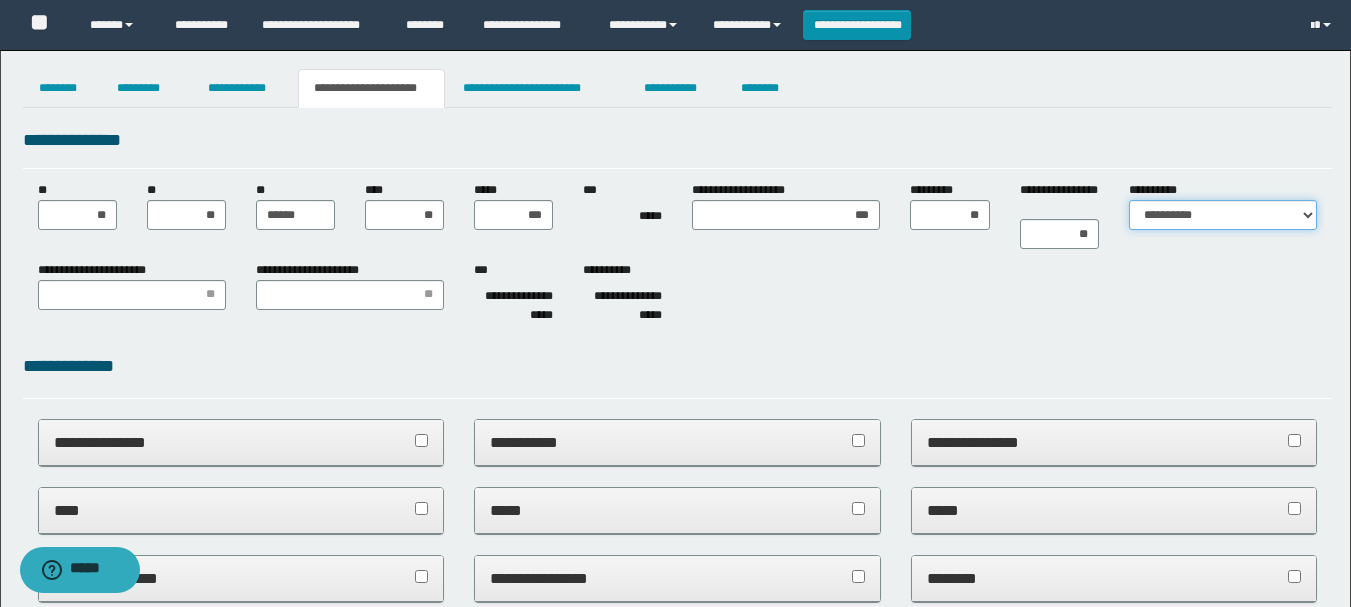 select on "*" 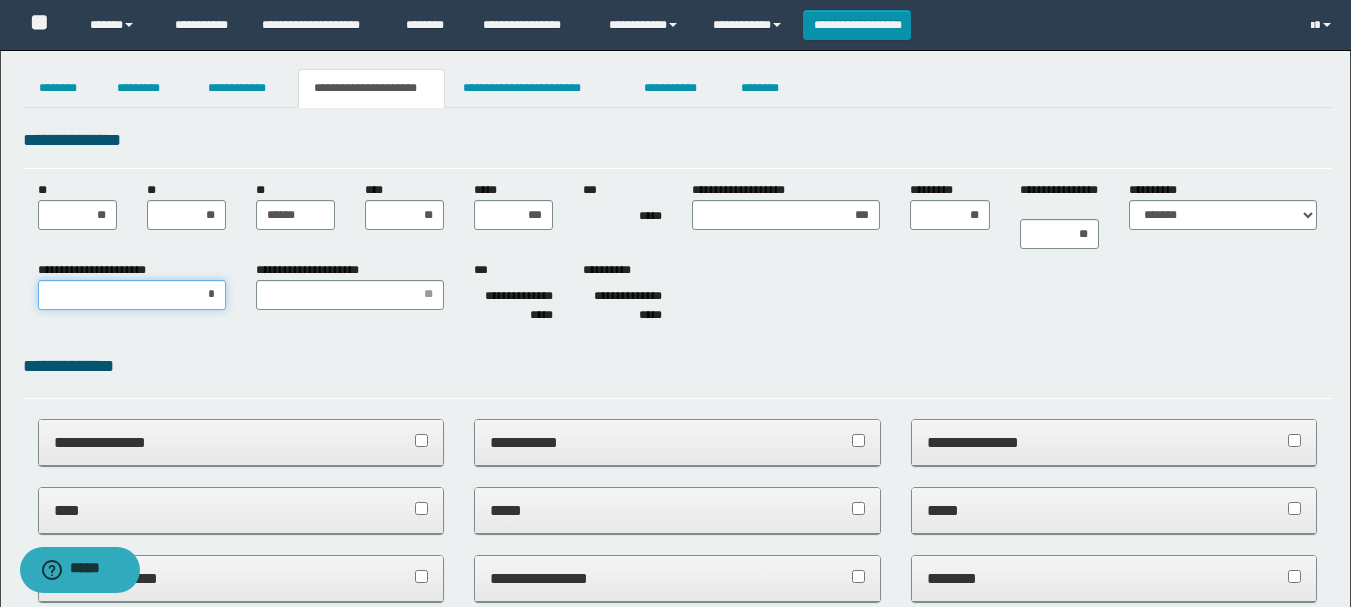 type on "**" 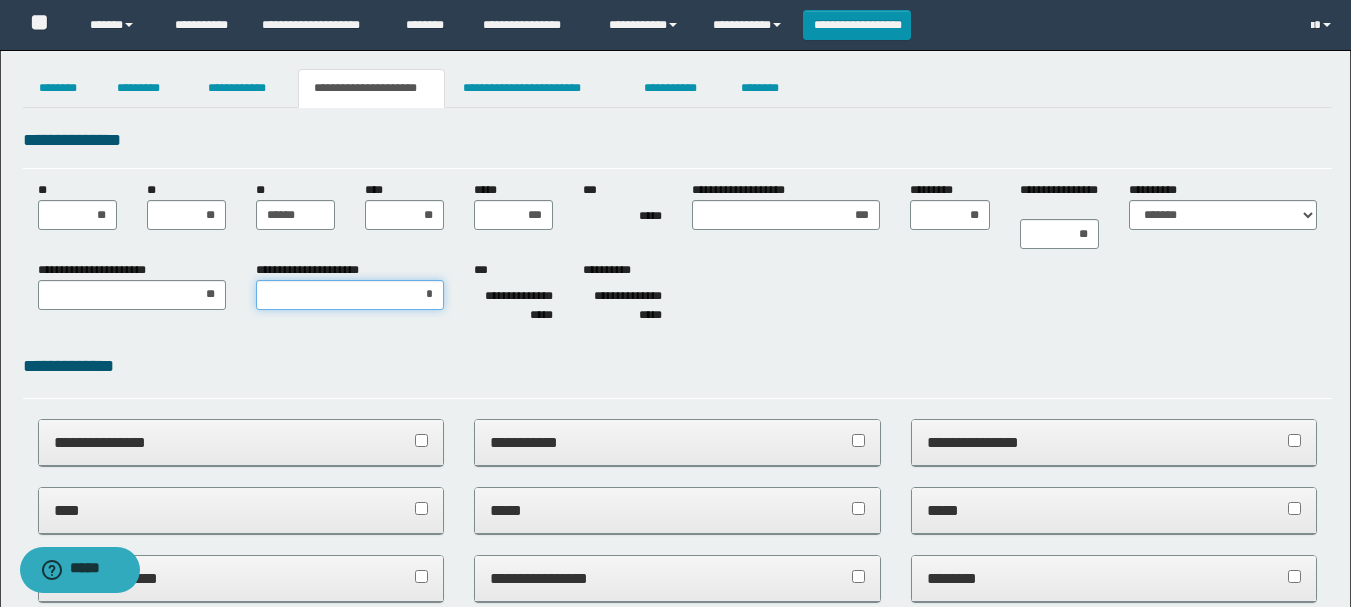 type on "**" 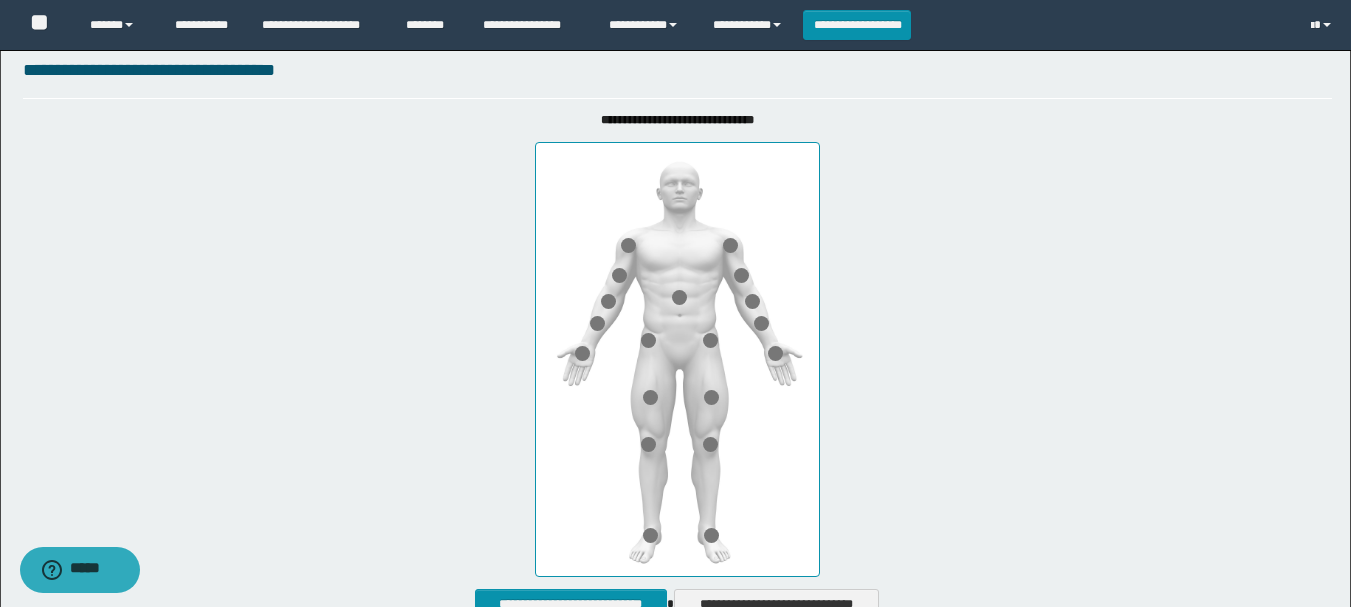 scroll, scrollTop: 800, scrollLeft: 0, axis: vertical 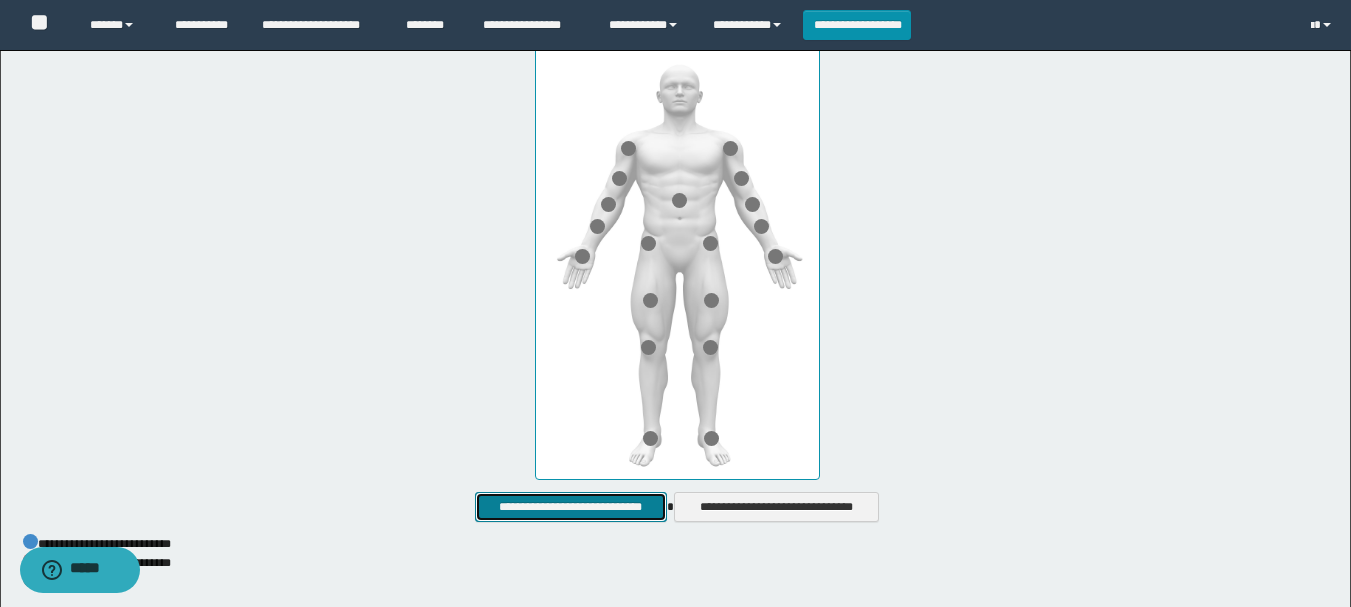 click on "**********" at bounding box center (570, 507) 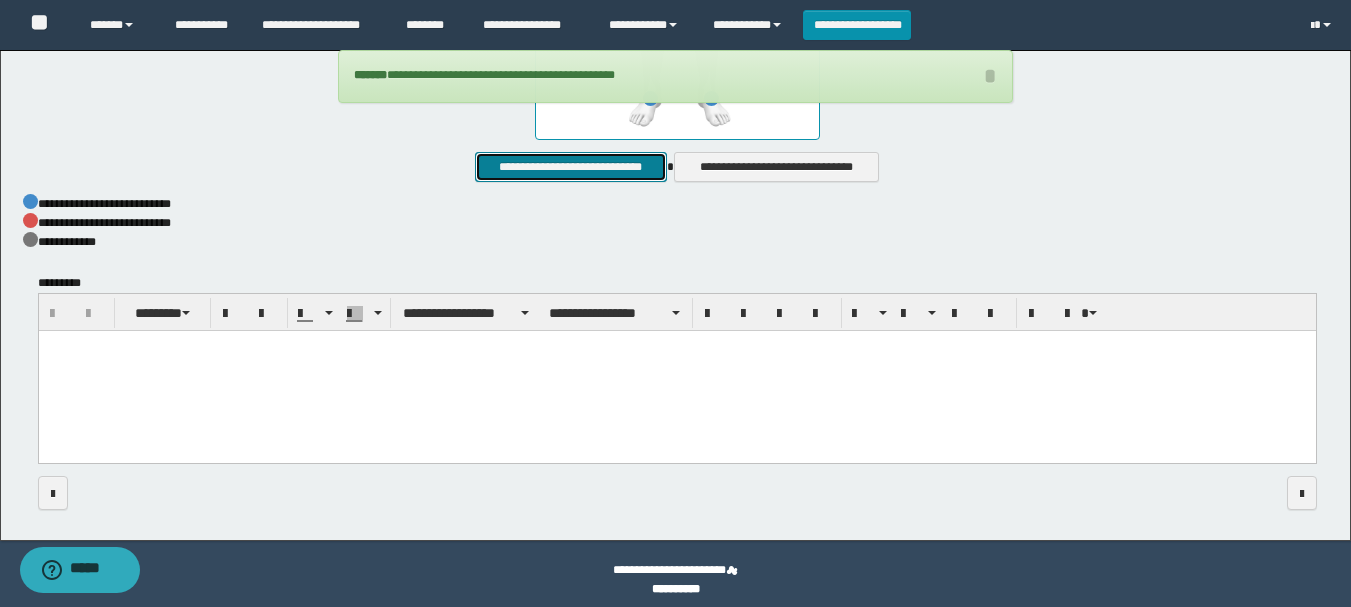 scroll, scrollTop: 1152, scrollLeft: 0, axis: vertical 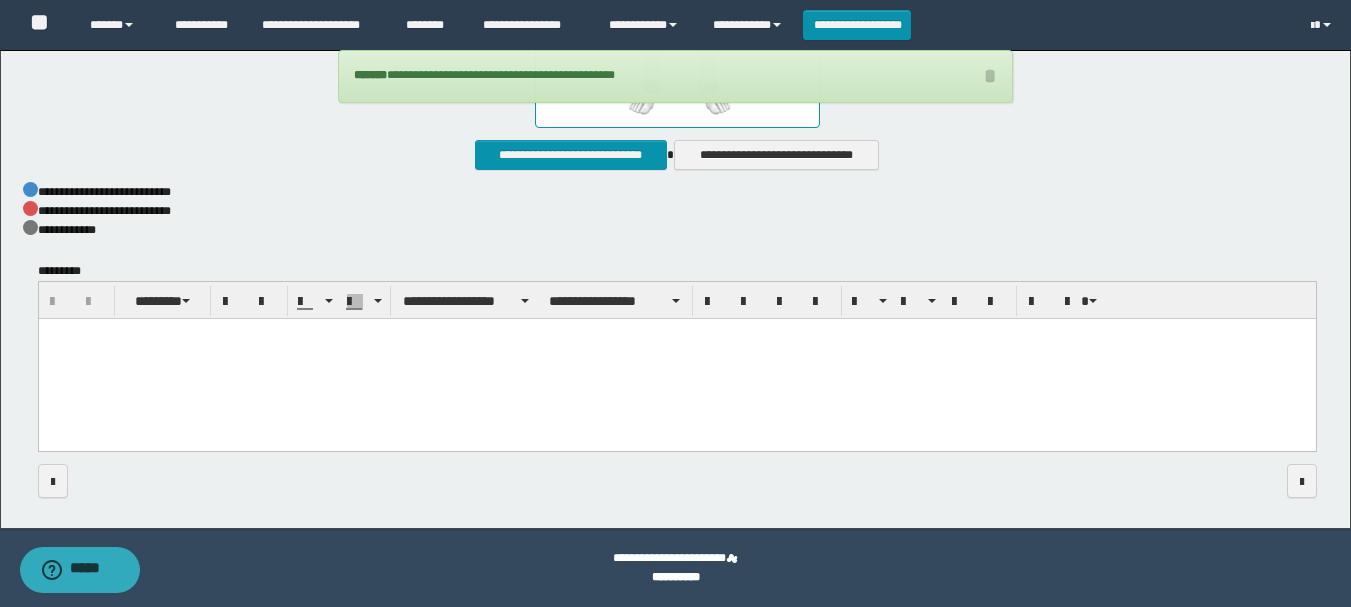 click at bounding box center (676, 360) 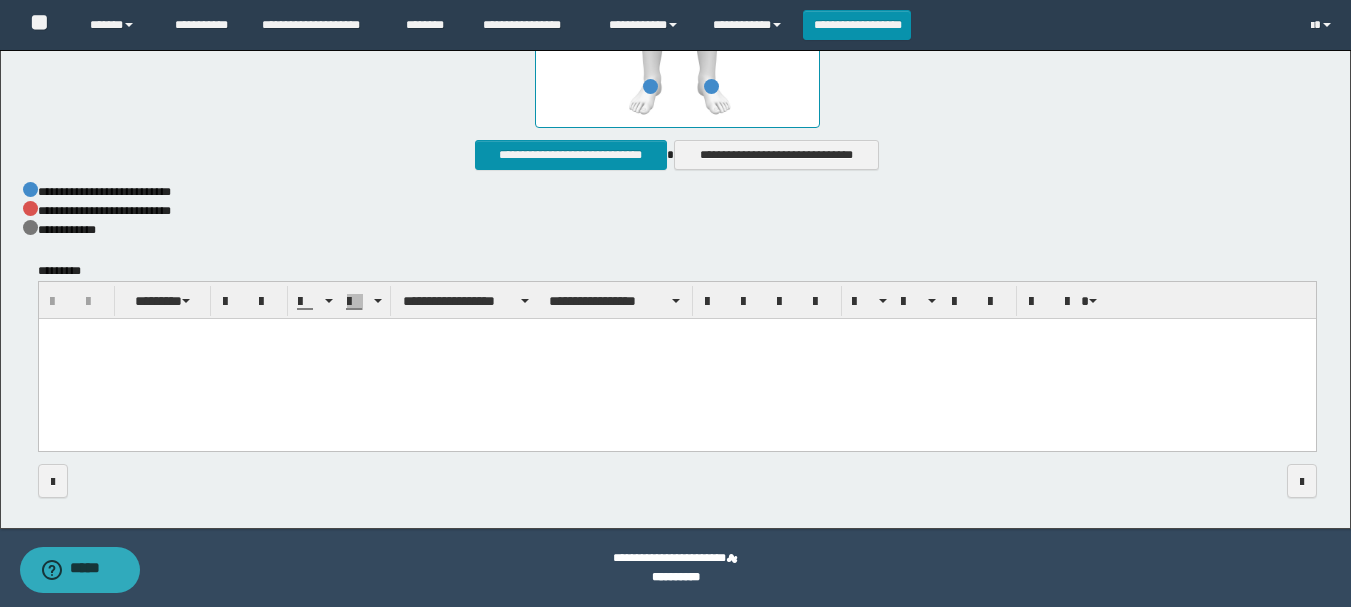 click at bounding box center [676, 360] 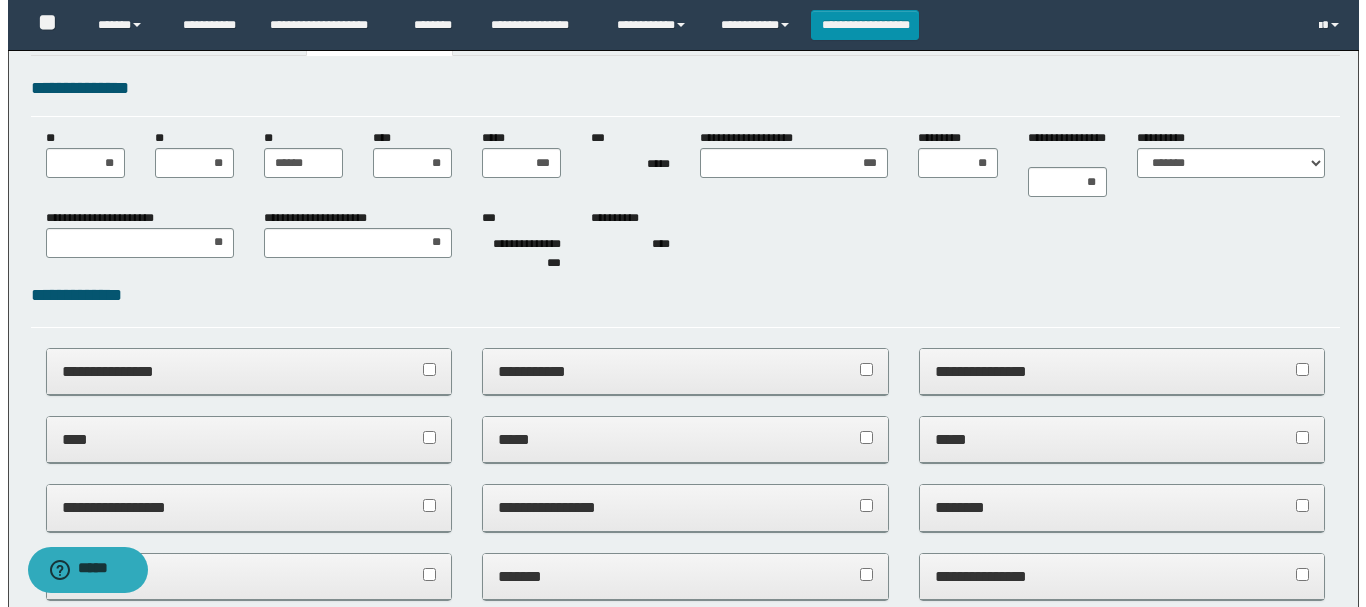 scroll, scrollTop: 0, scrollLeft: 0, axis: both 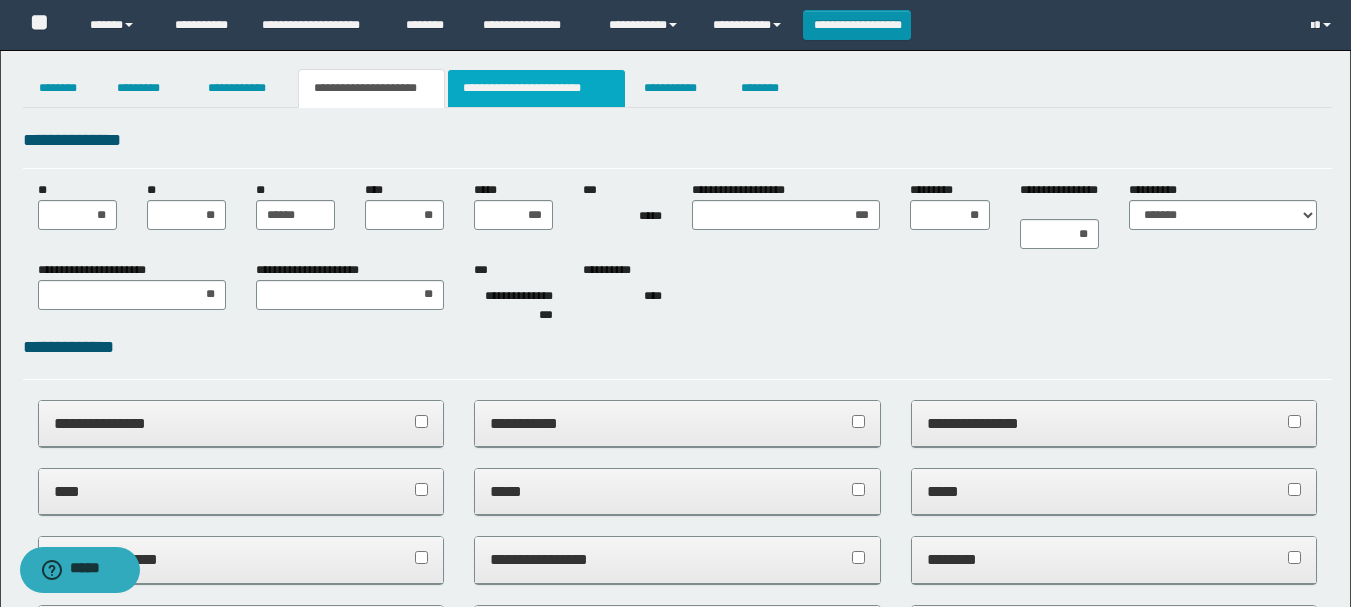 click on "**********" at bounding box center [537, 88] 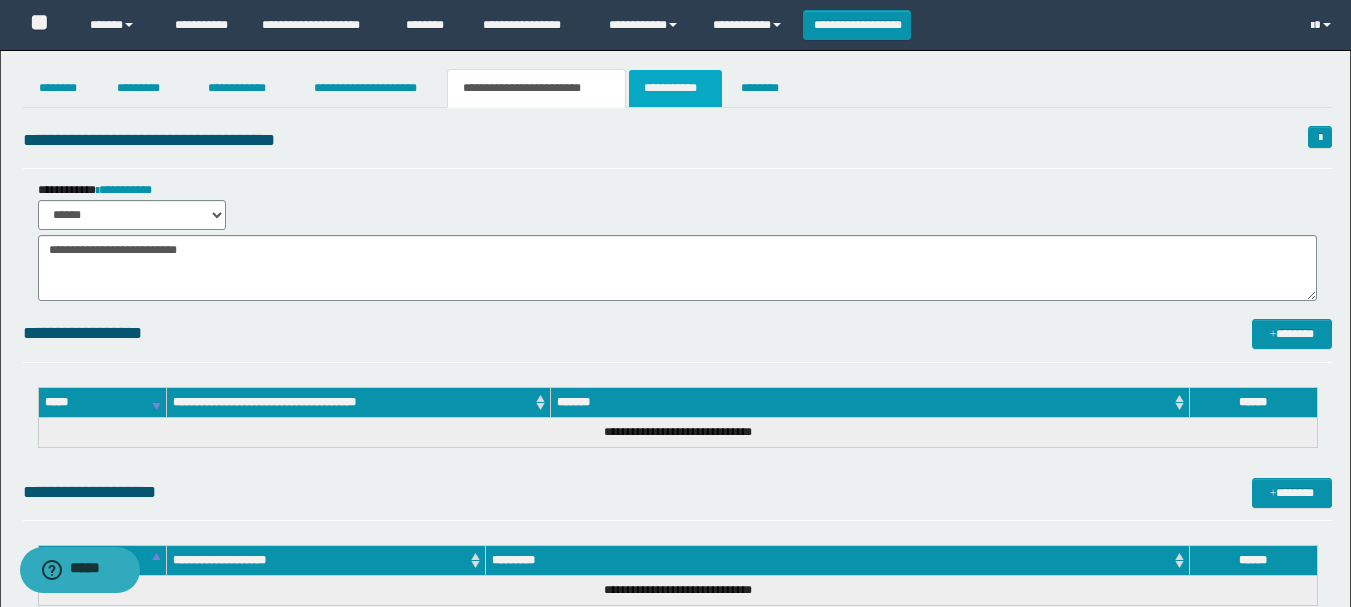 click on "**********" at bounding box center (675, 88) 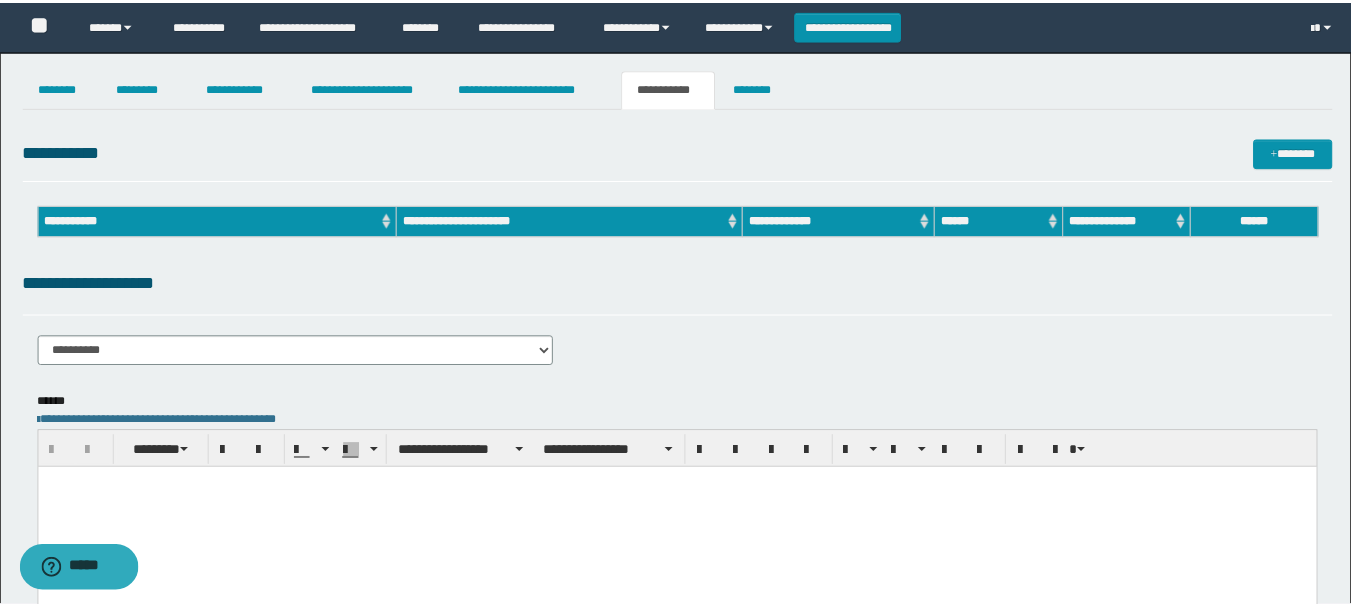 scroll, scrollTop: 0, scrollLeft: 0, axis: both 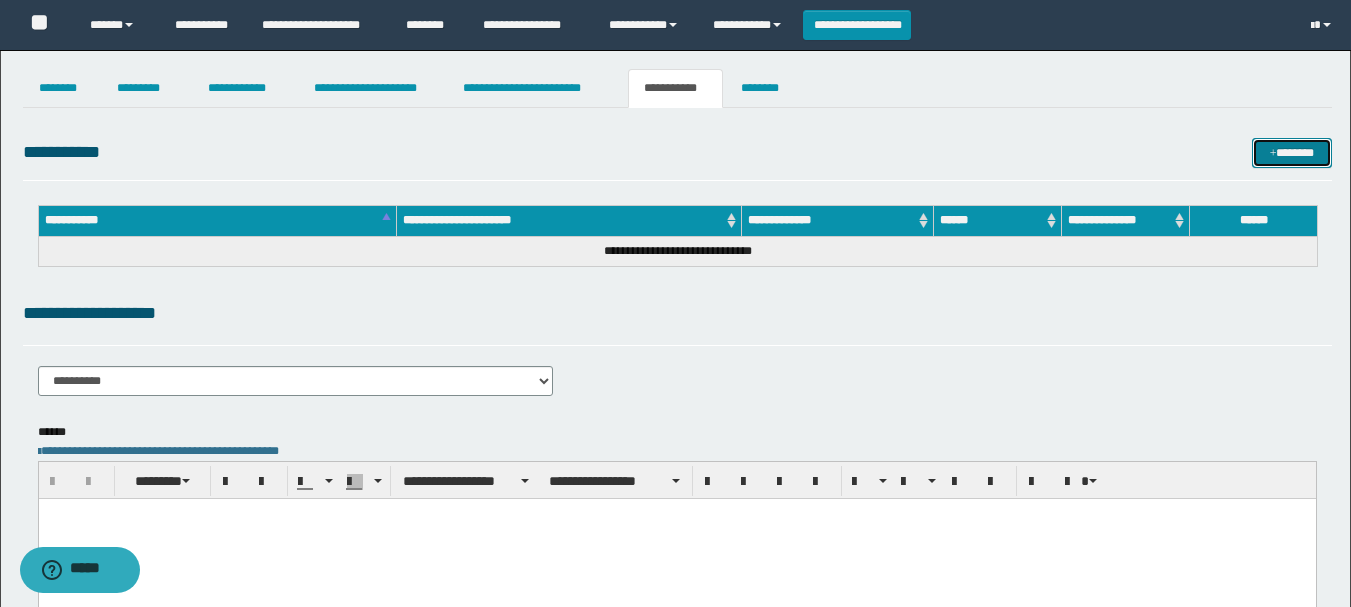click on "*******" at bounding box center (1292, 153) 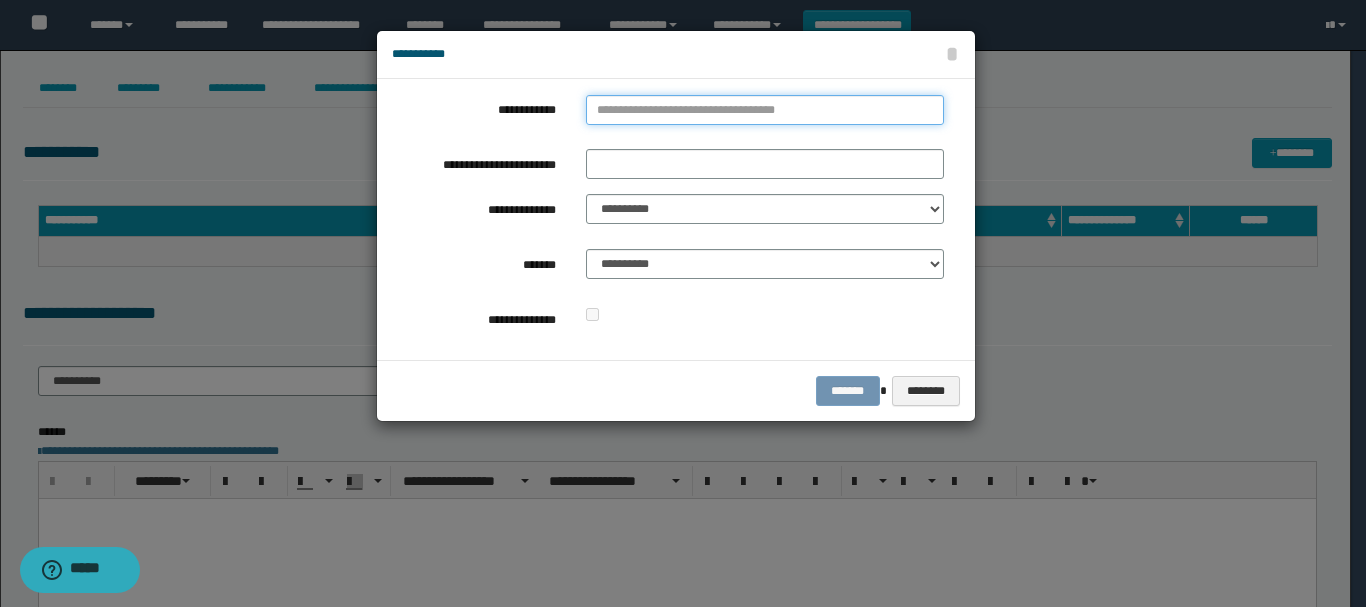 click on "**********" at bounding box center [765, 110] 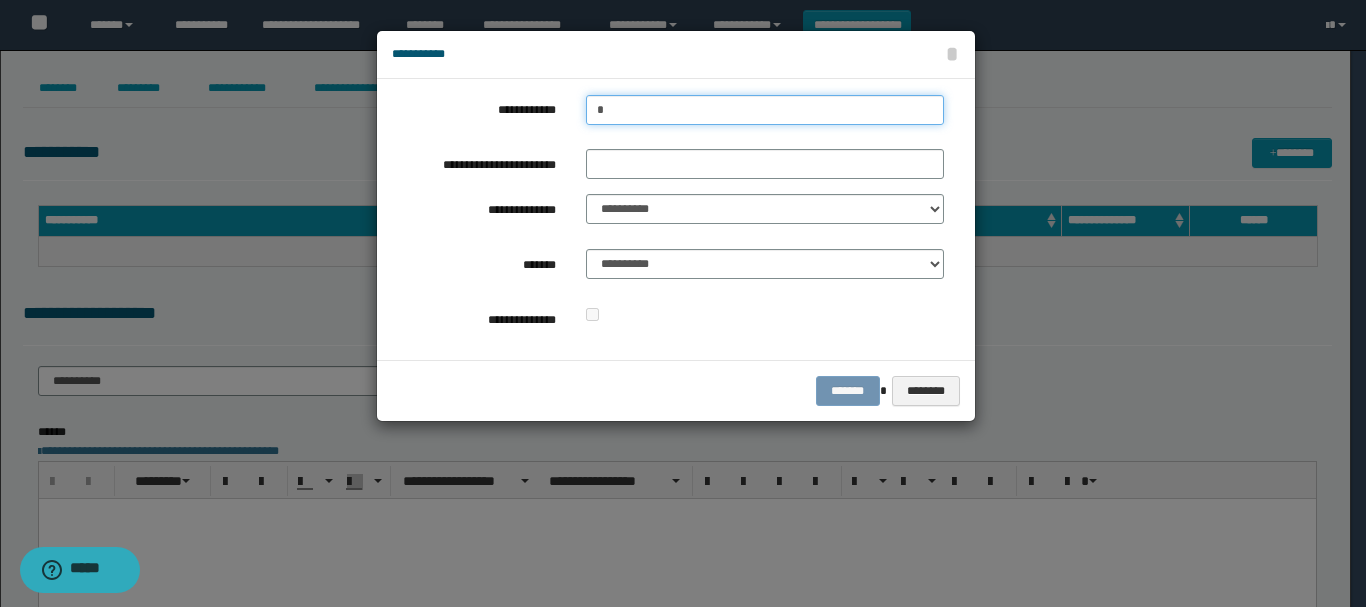 type on "**" 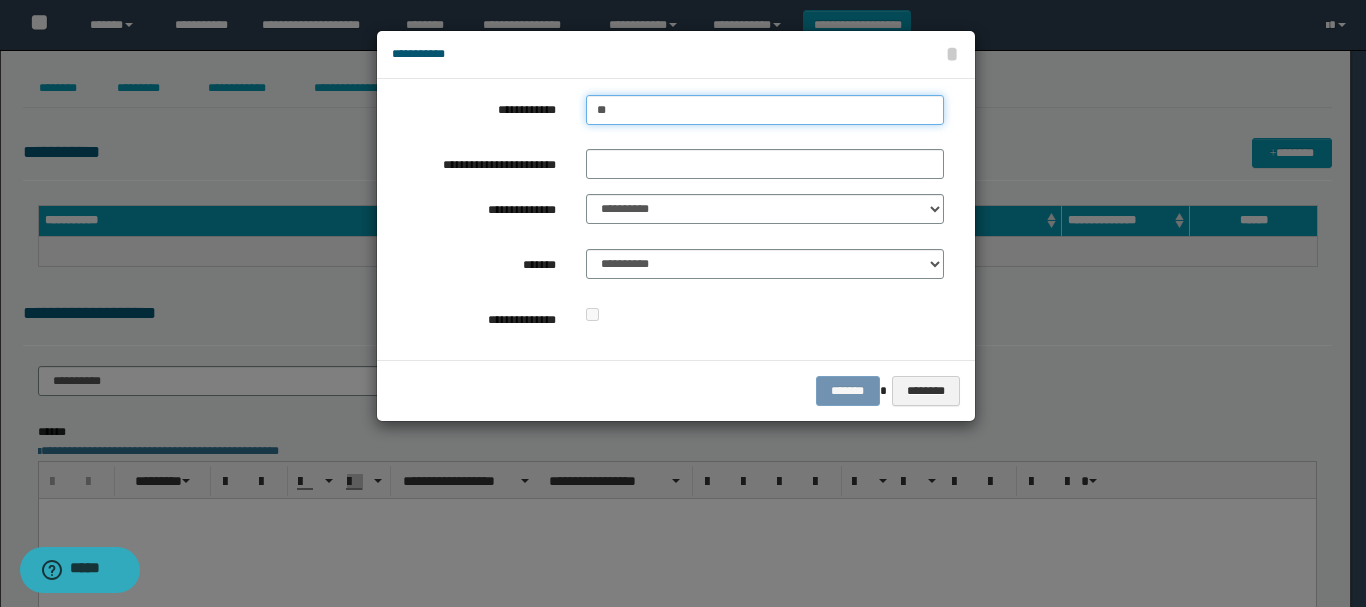 type on "**" 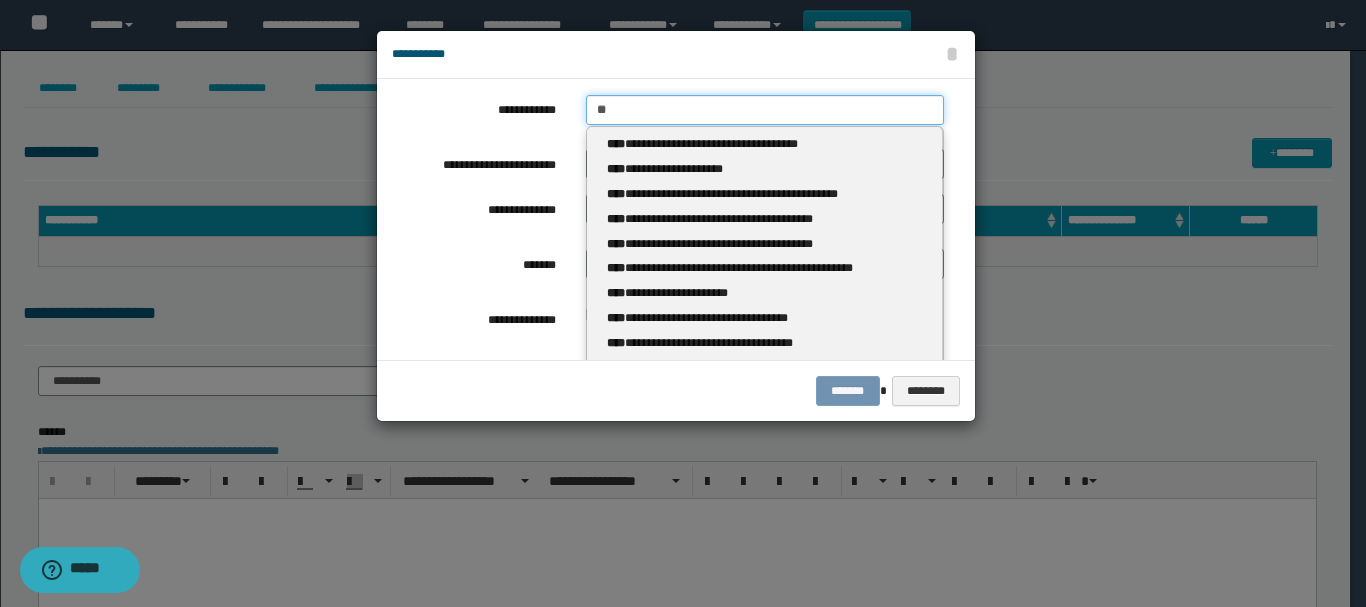 type 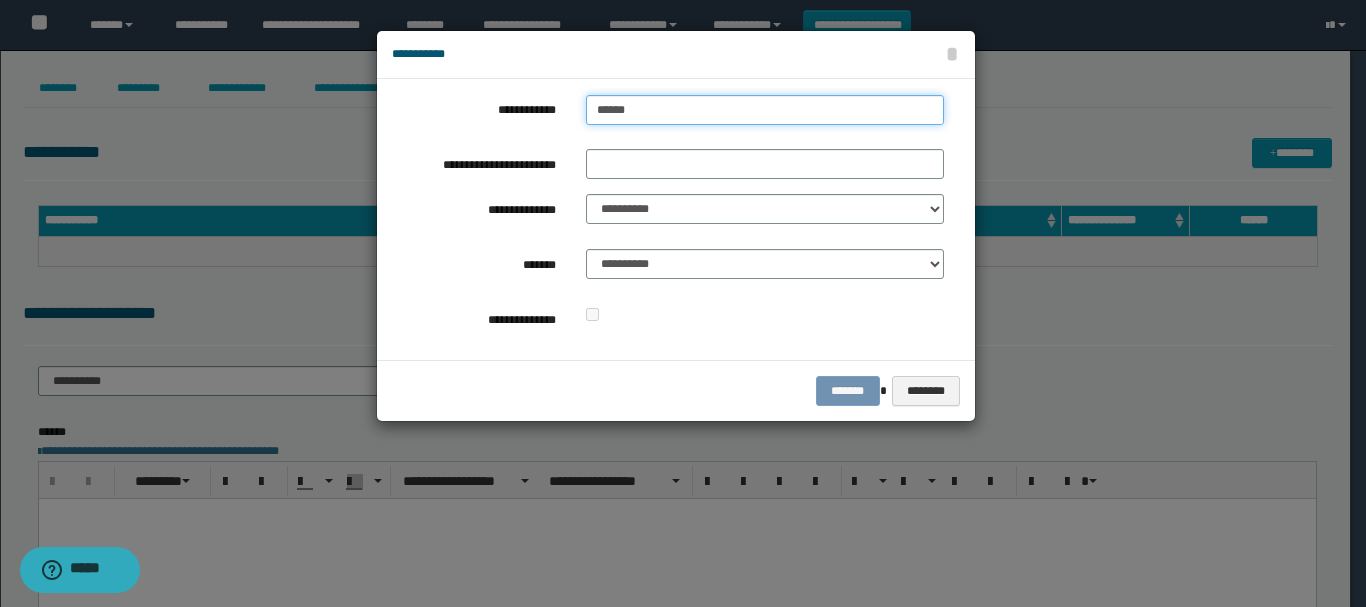 type on "*****" 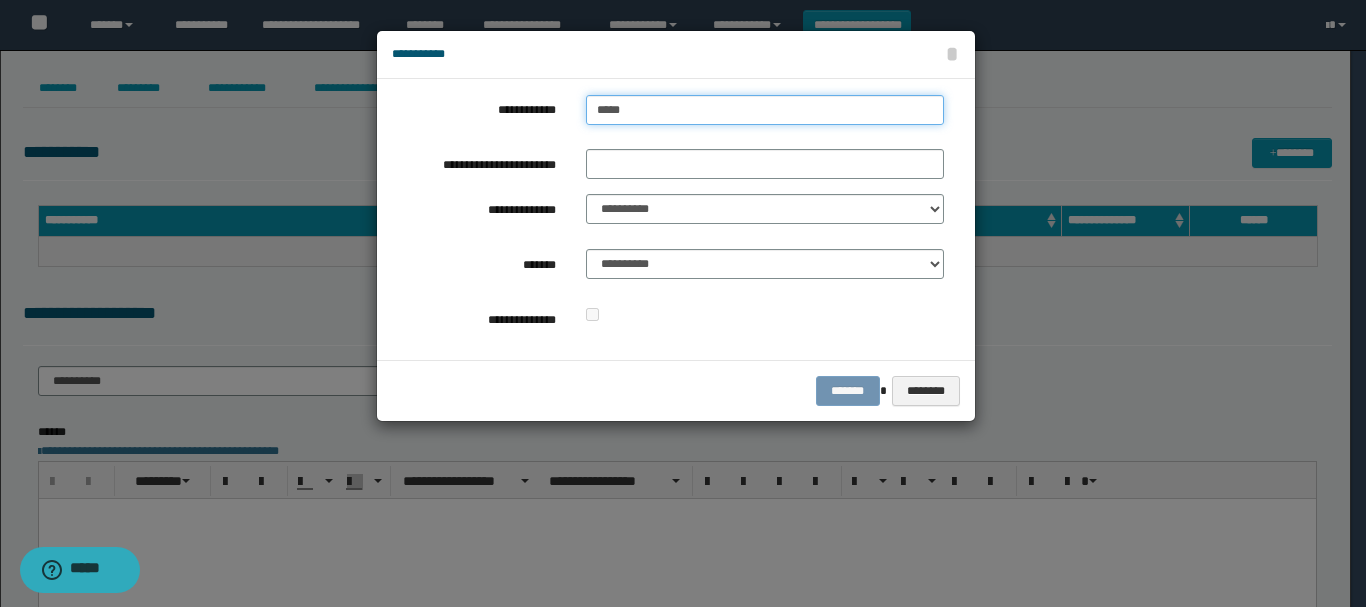 type on "**********" 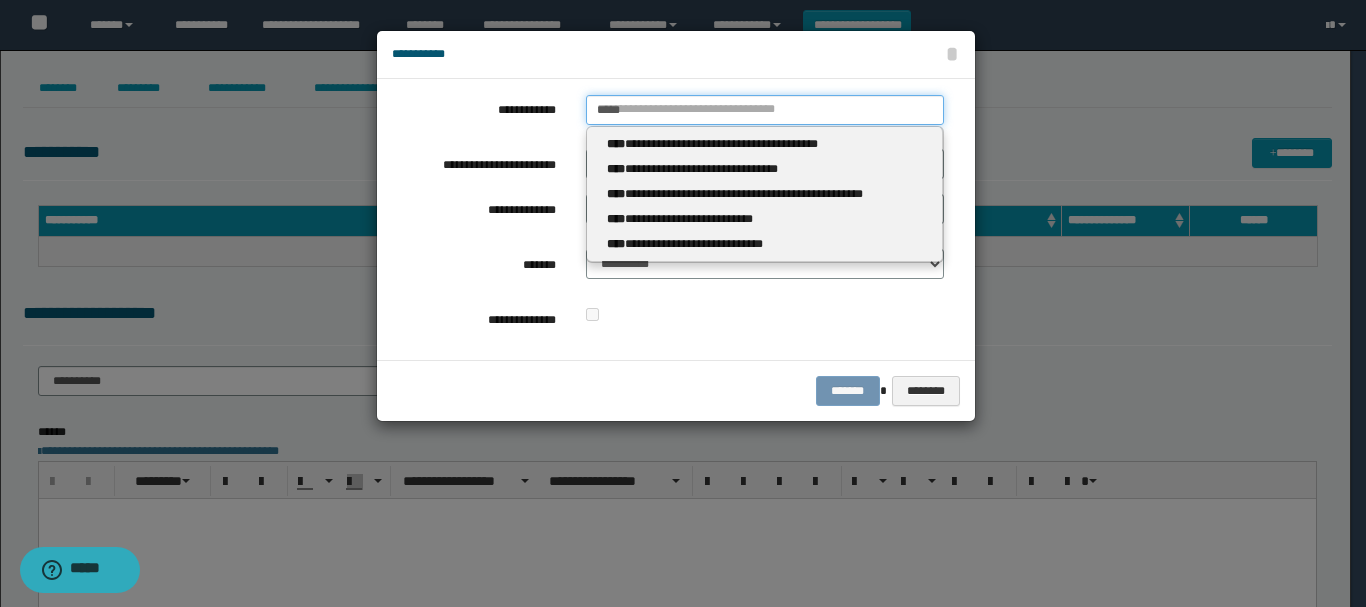type 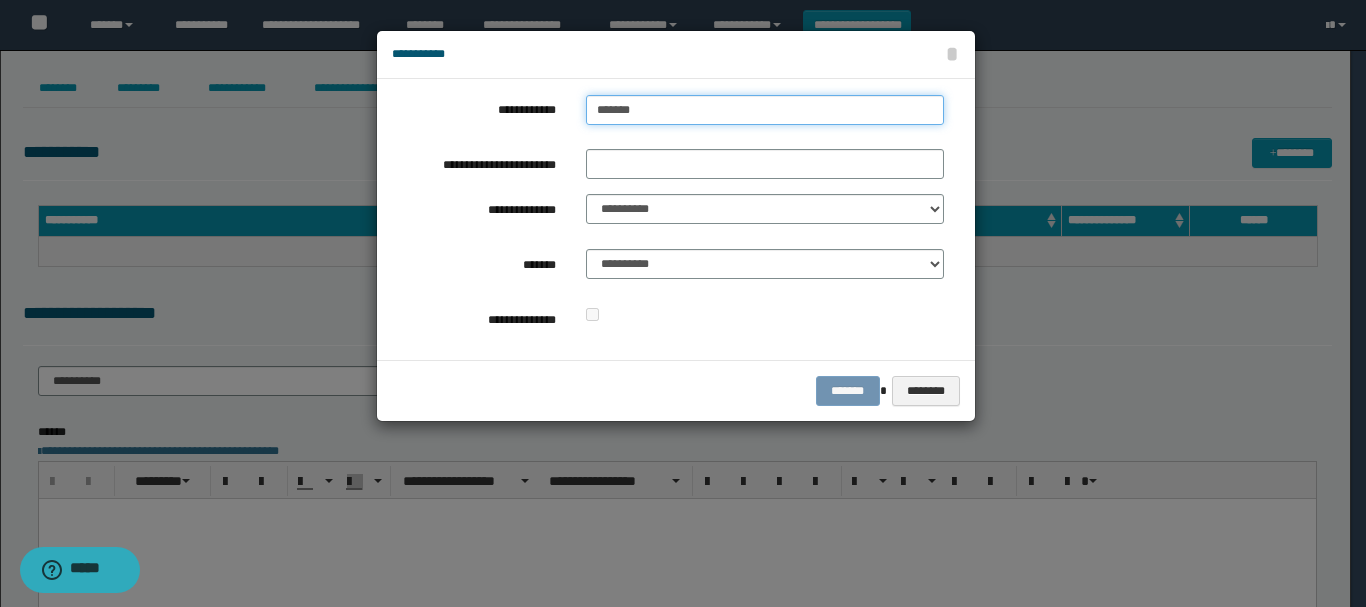 type on "********" 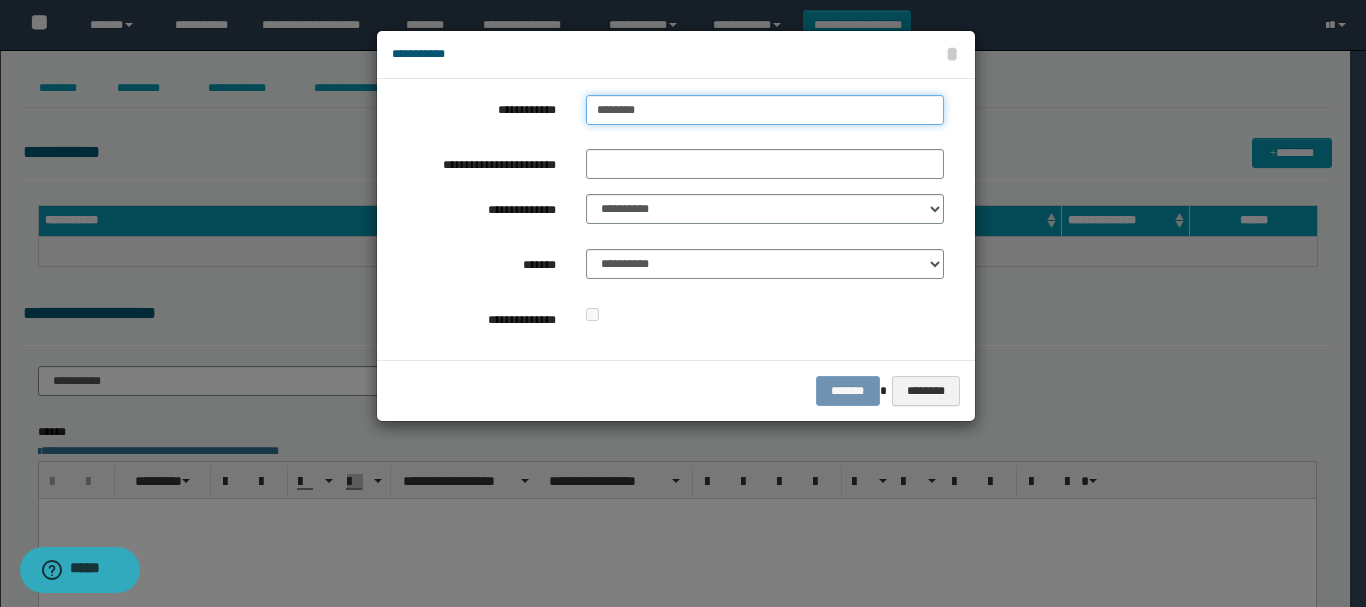 type on "**********" 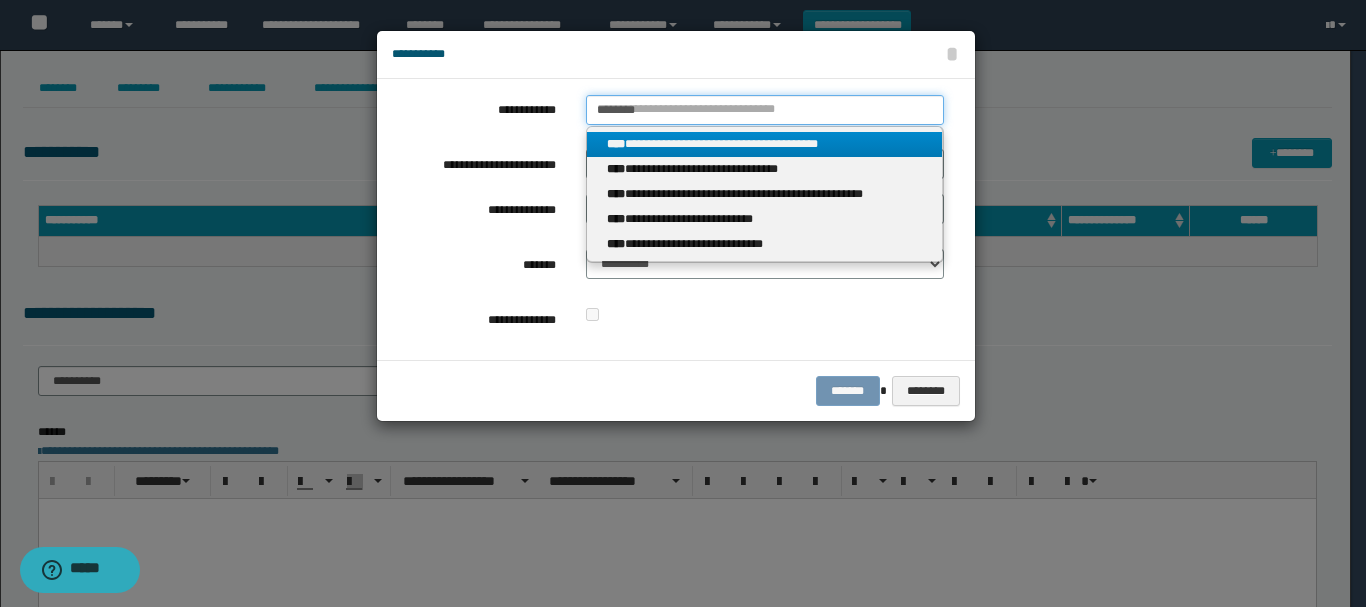 type on "********" 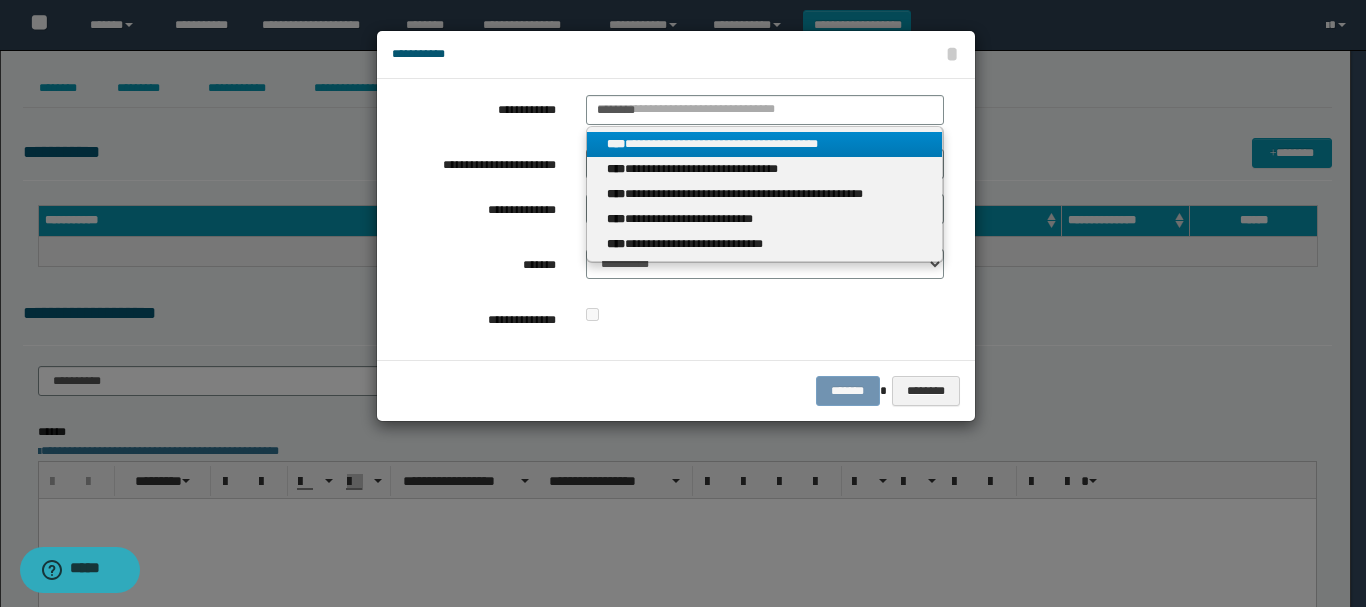 click on "**********" at bounding box center [765, 144] 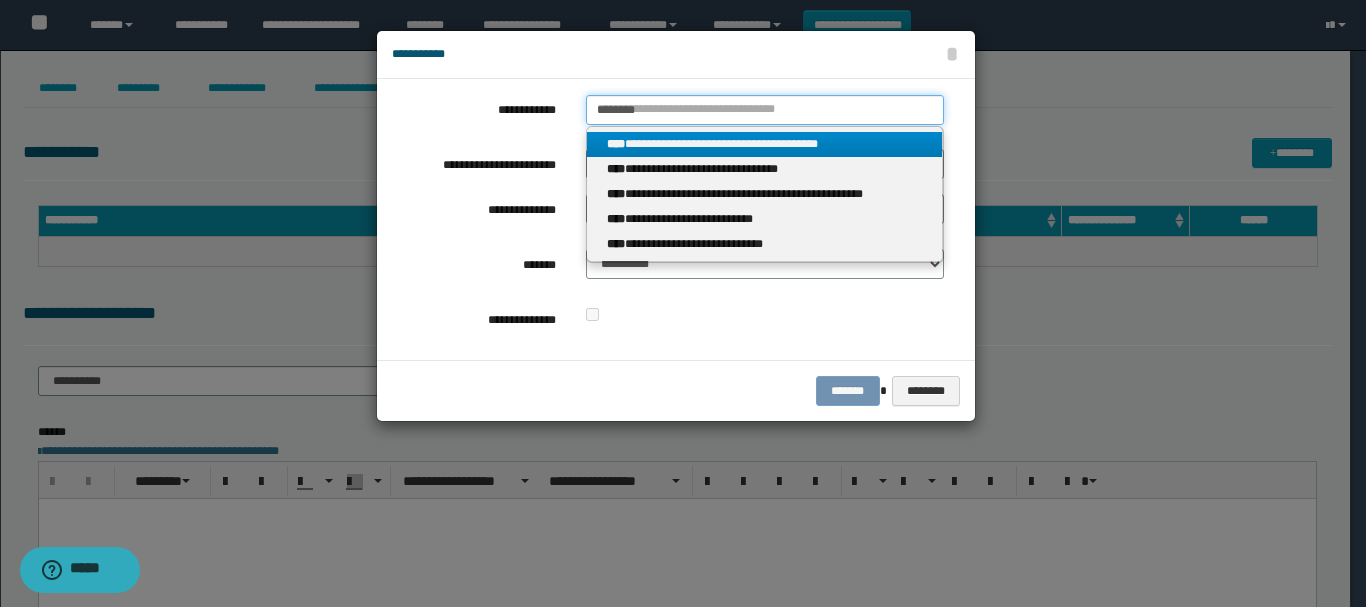 type 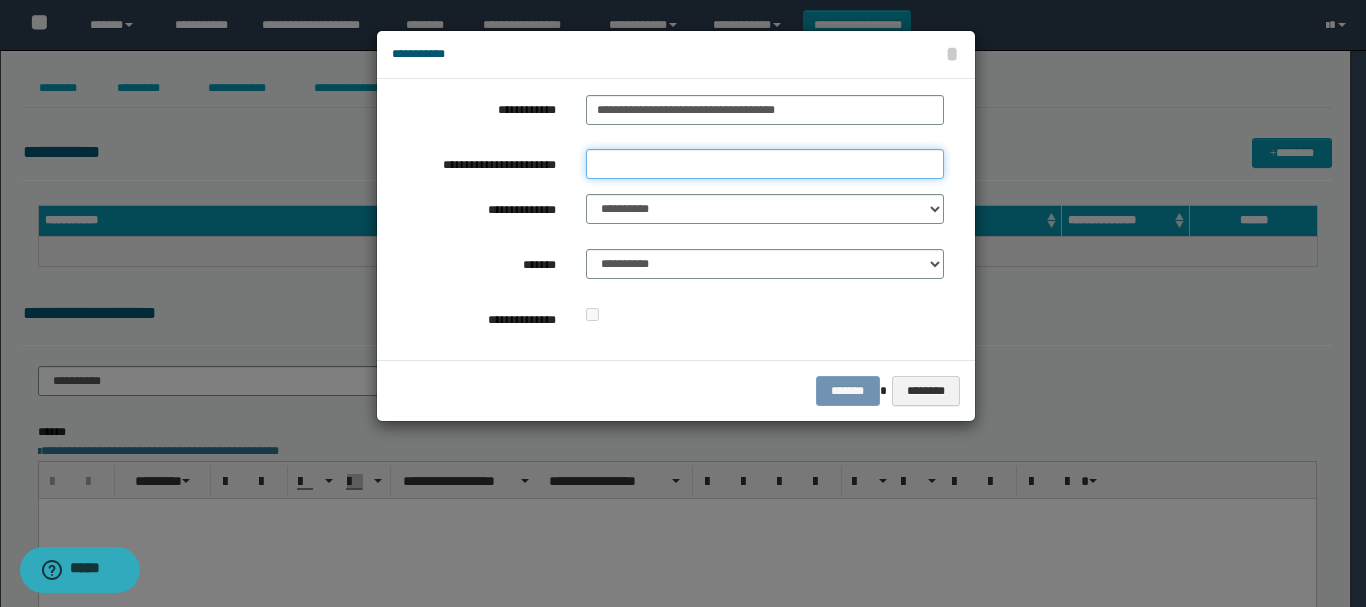 click on "**********" at bounding box center (765, 164) 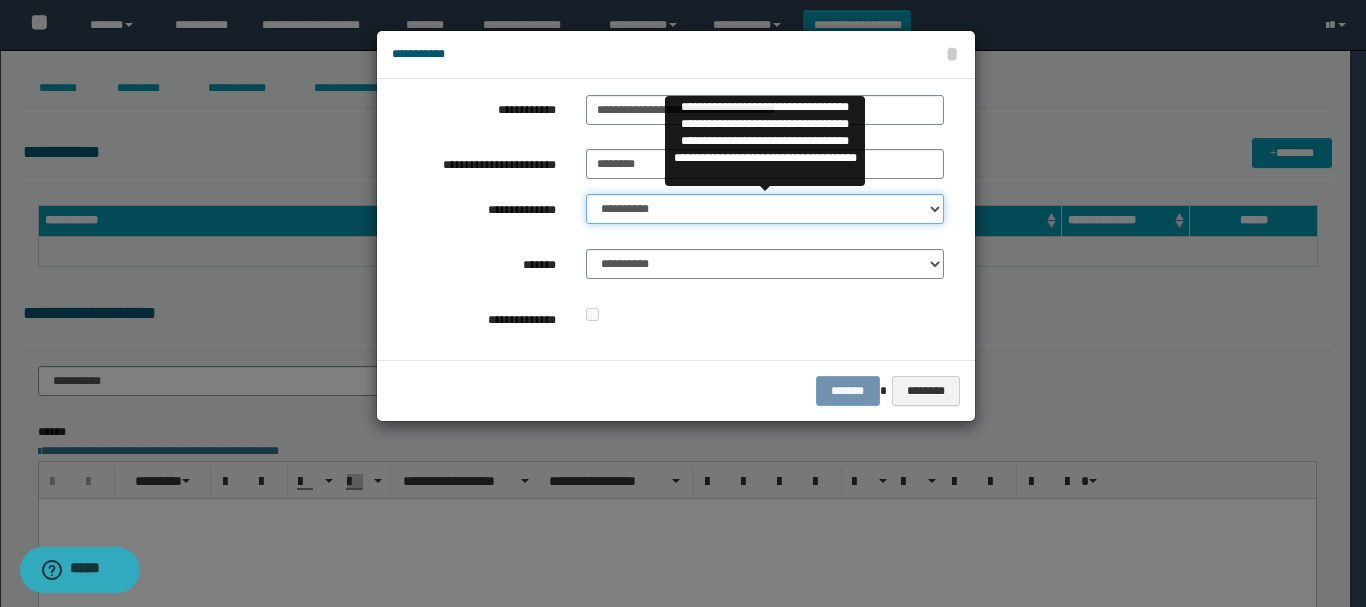 click on "**********" at bounding box center (765, 209) 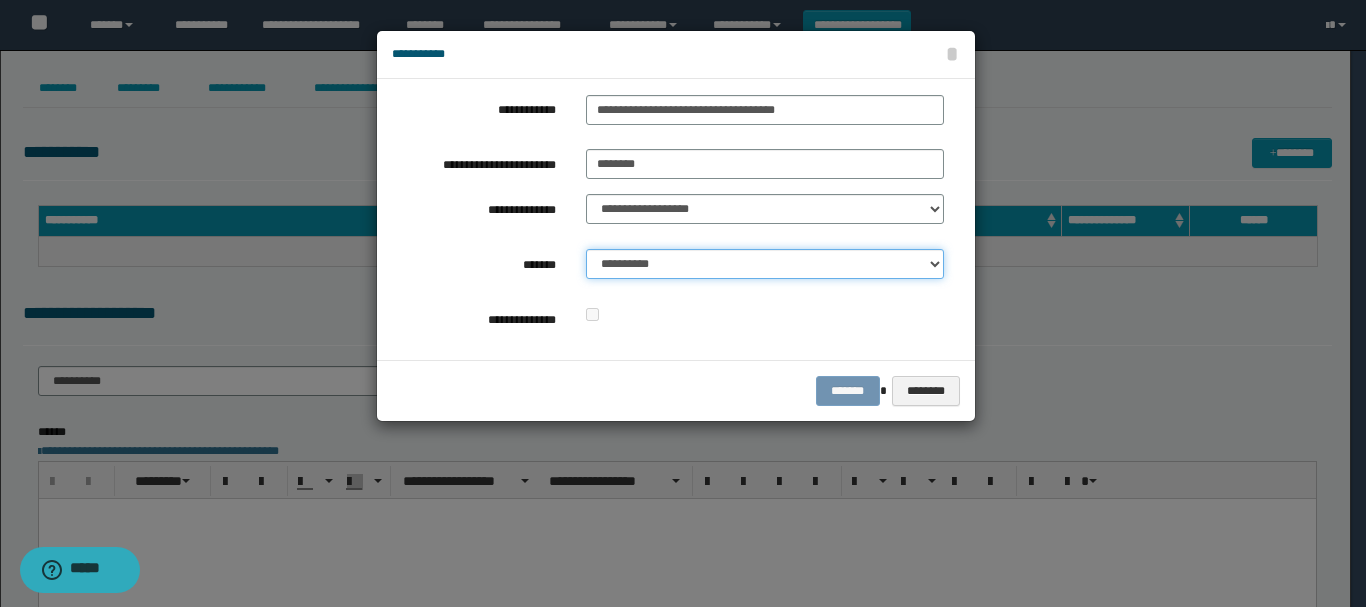 click on "**********" at bounding box center (765, 264) 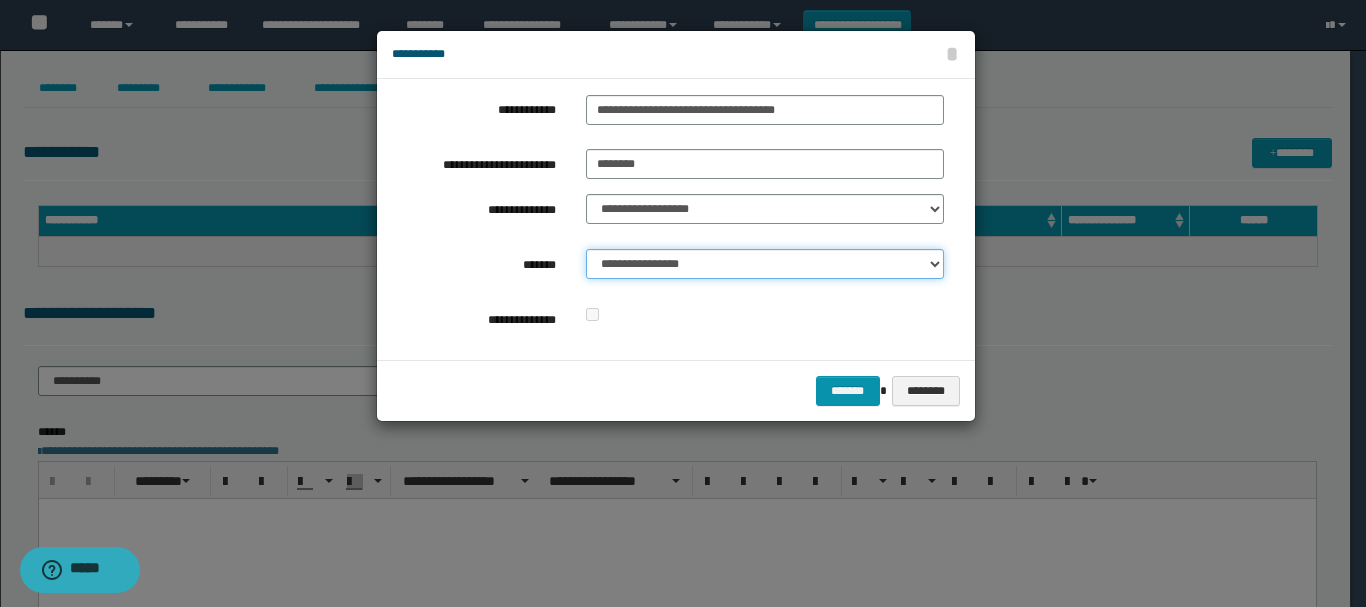 drag, startPoint x: 722, startPoint y: 258, endPoint x: 736, endPoint y: 278, distance: 24.41311 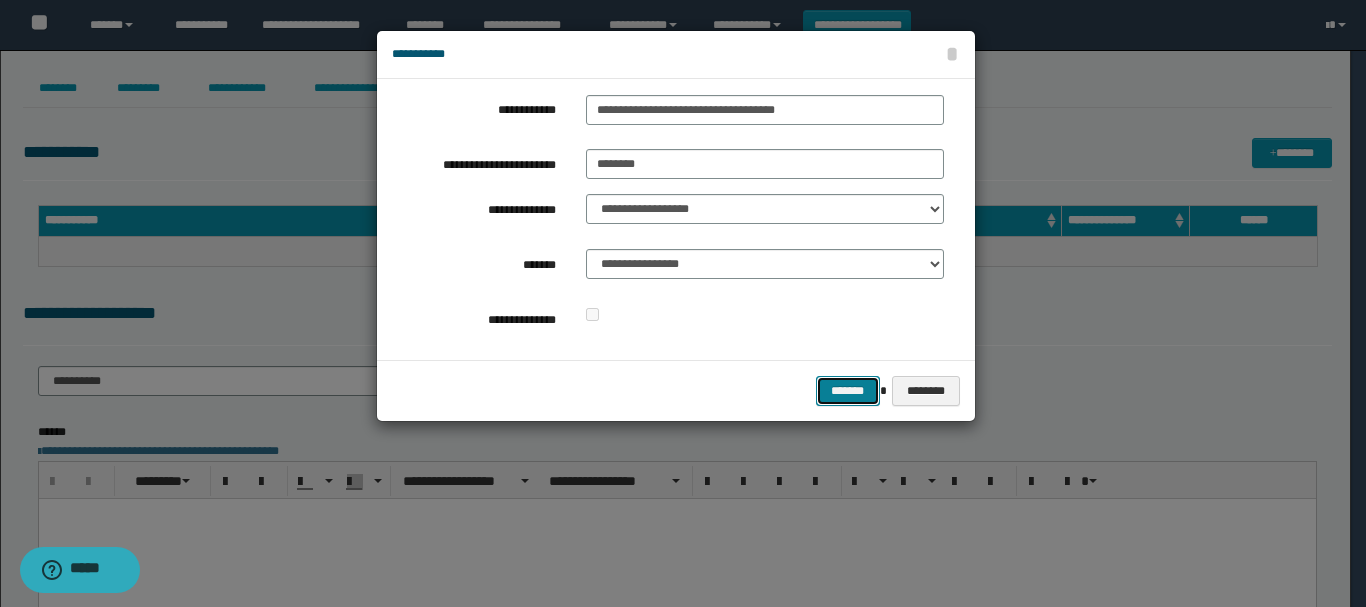 click on "*******" at bounding box center (848, 391) 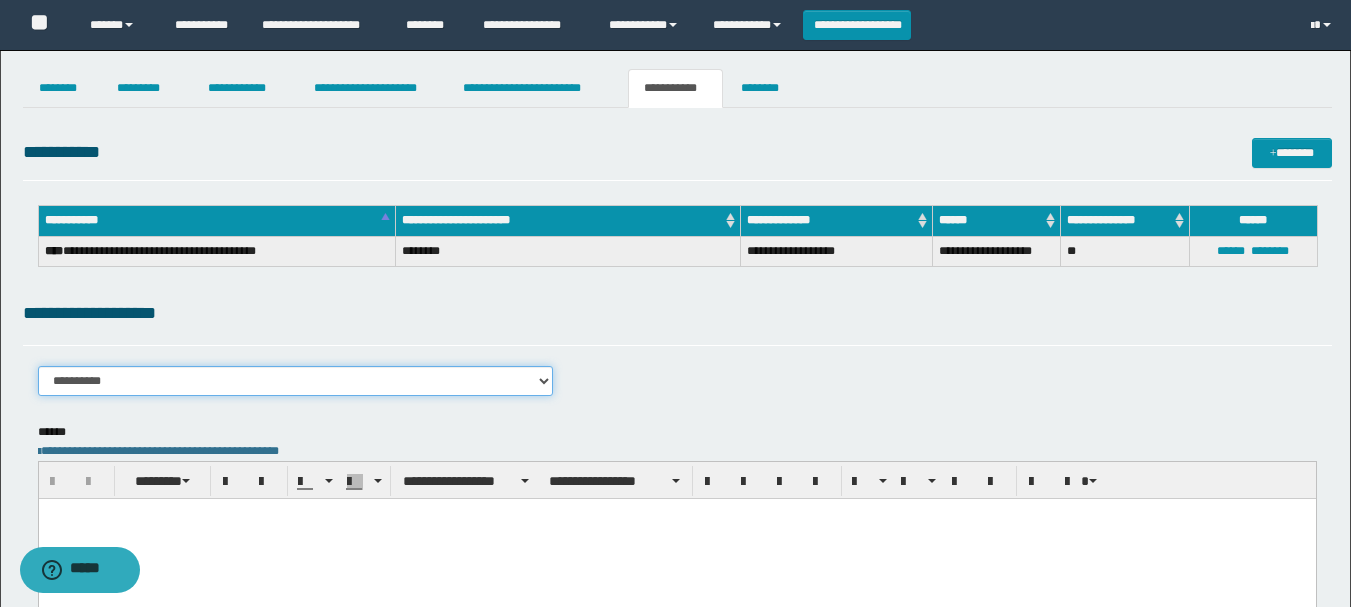 click on "**********" at bounding box center [296, 381] 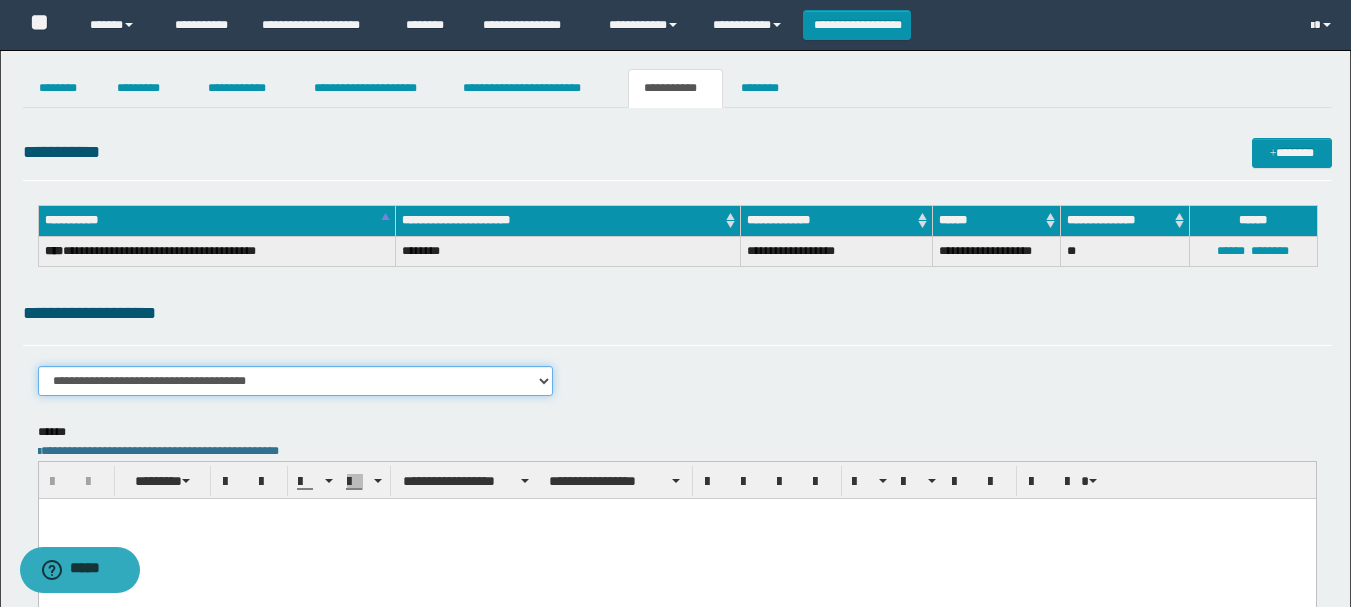 click on "**********" at bounding box center (296, 381) 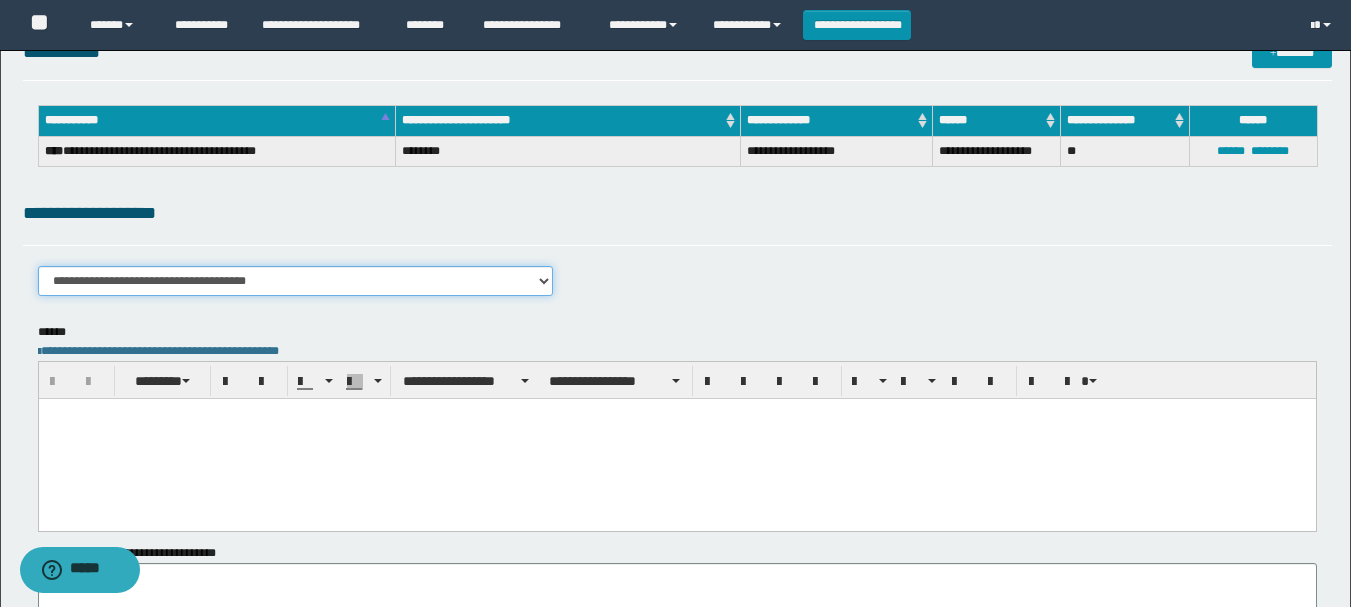 scroll, scrollTop: 200, scrollLeft: 0, axis: vertical 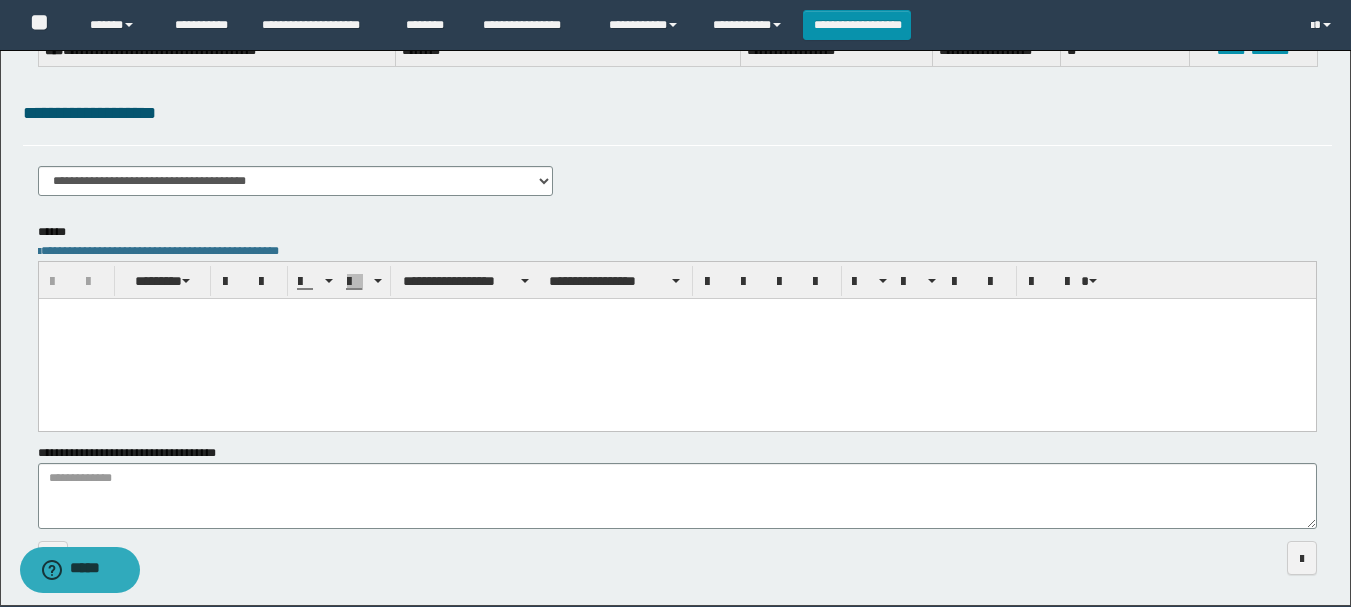drag, startPoint x: 637, startPoint y: 442, endPoint x: 584, endPoint y: 72, distance: 373.77667 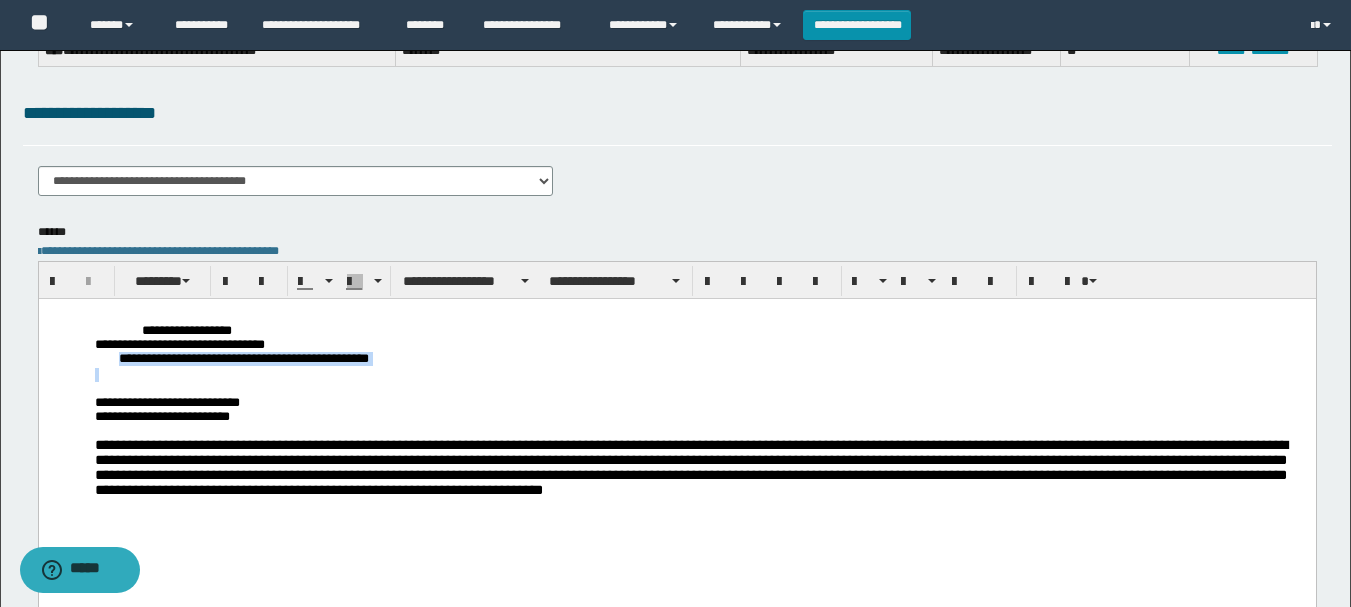 drag, startPoint x: 140, startPoint y: 366, endPoint x: 582, endPoint y: 371, distance: 442.0283 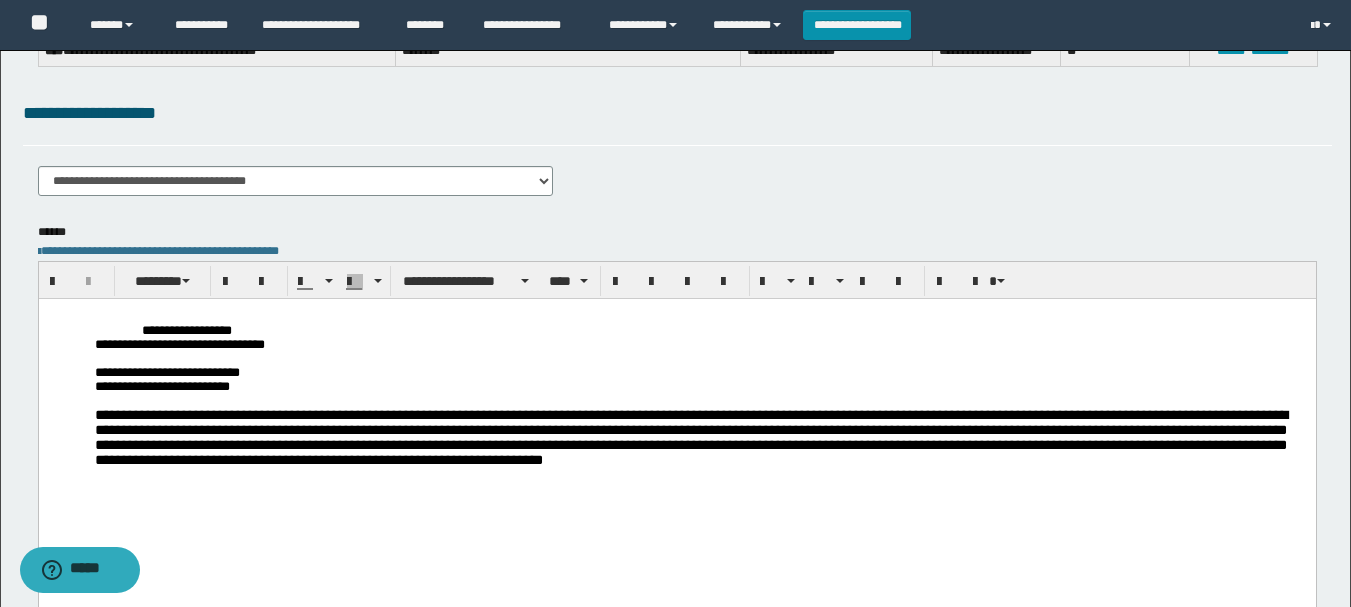 click on "**********" at bounding box center [690, 436] 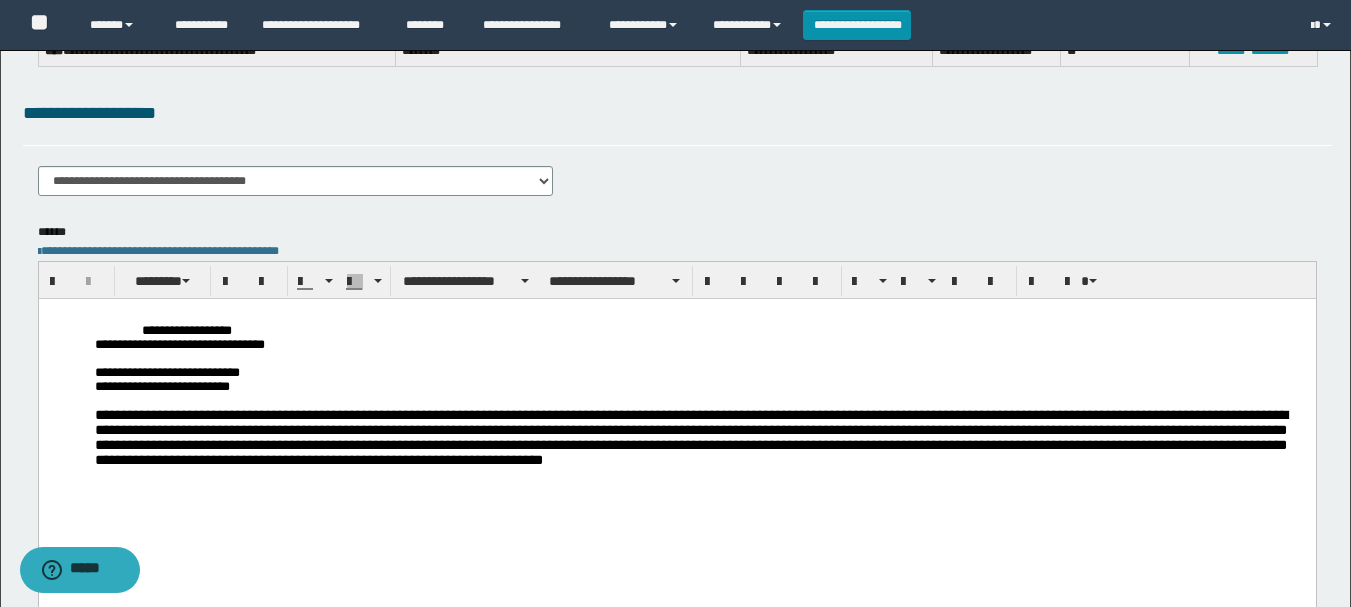 scroll, scrollTop: 0, scrollLeft: 0, axis: both 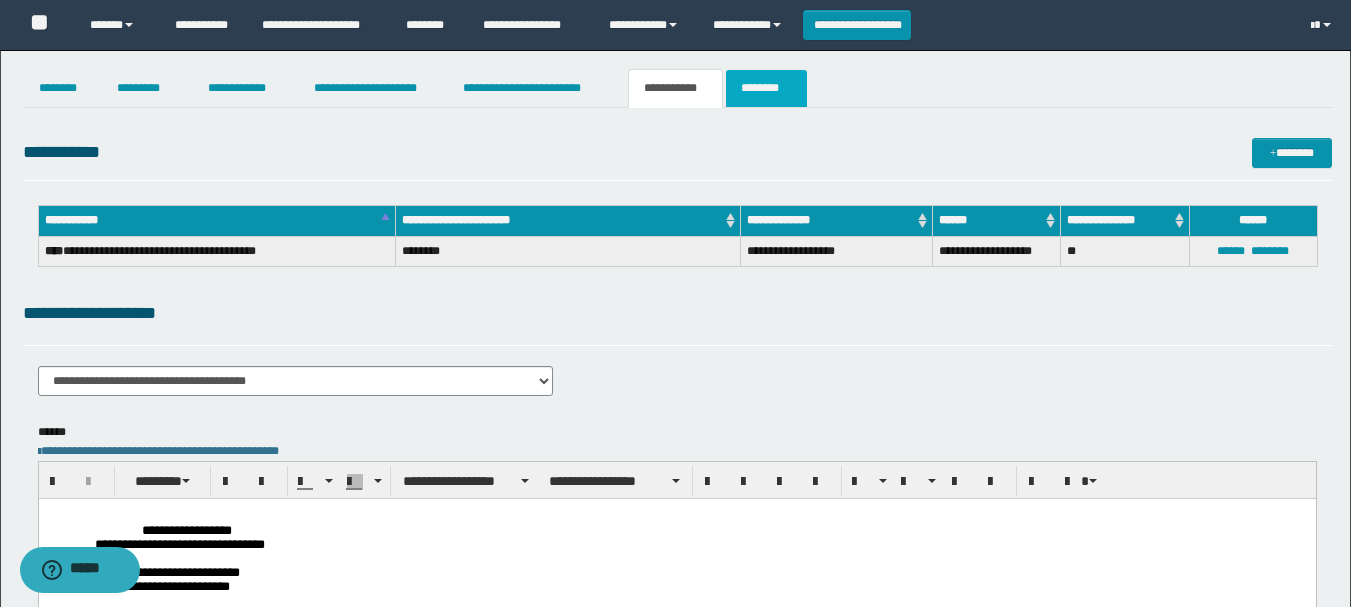 click on "********" at bounding box center (766, 88) 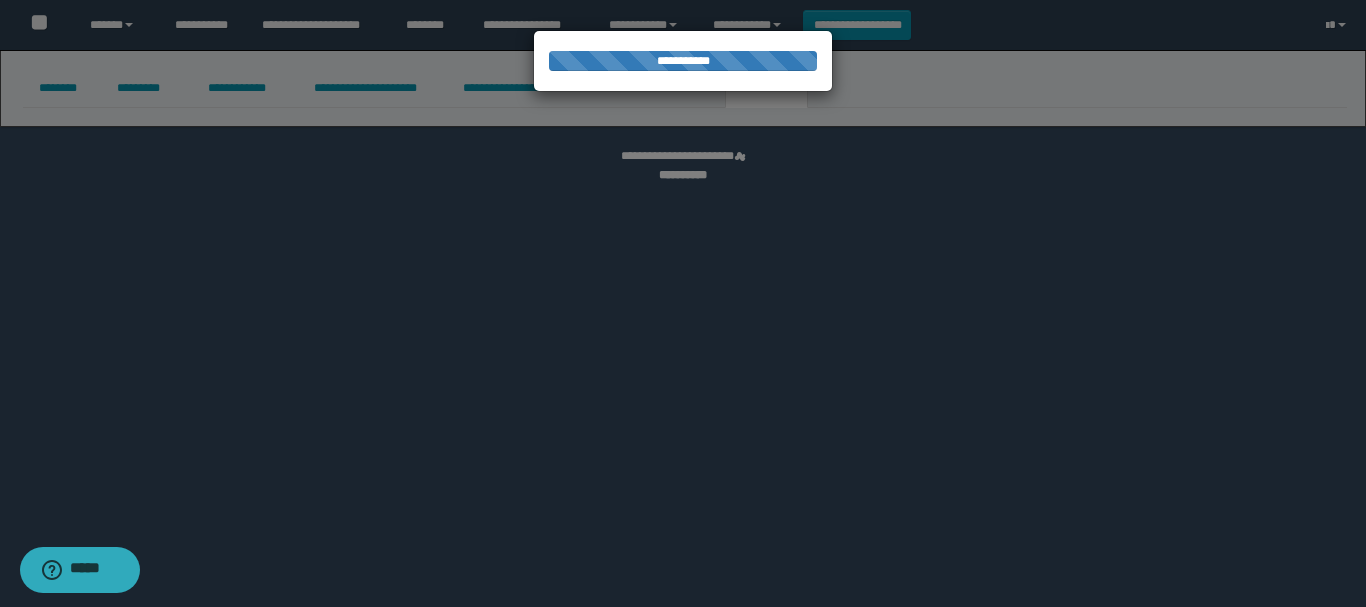 select 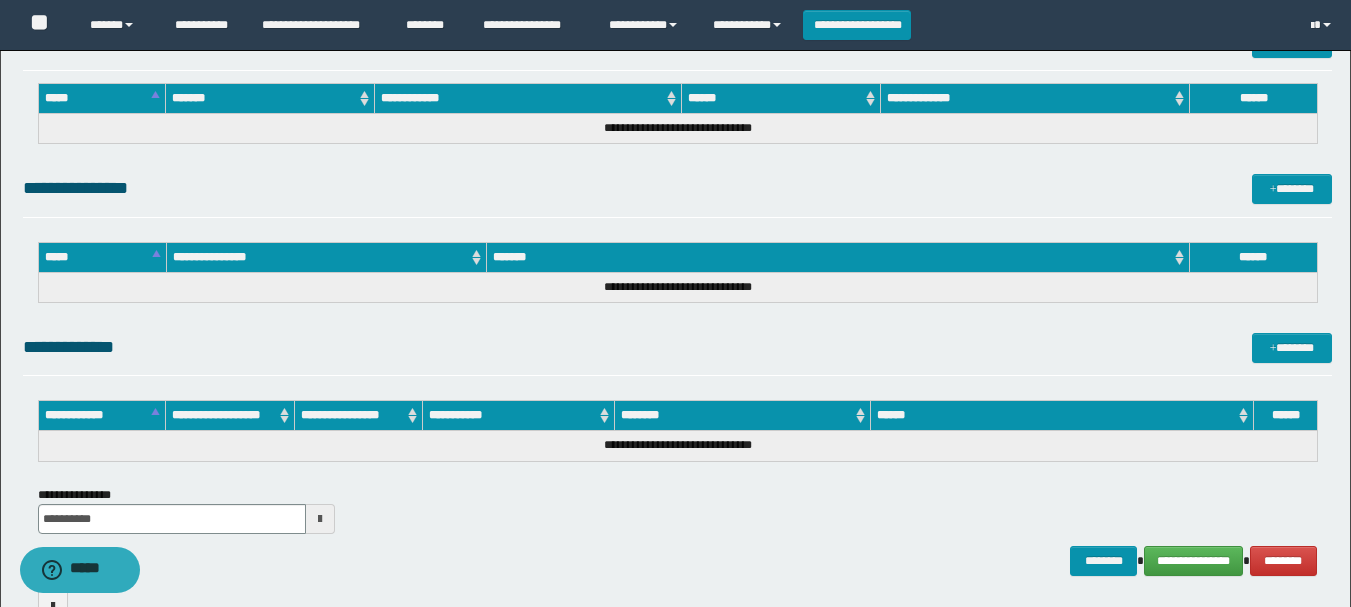 scroll, scrollTop: 1024, scrollLeft: 0, axis: vertical 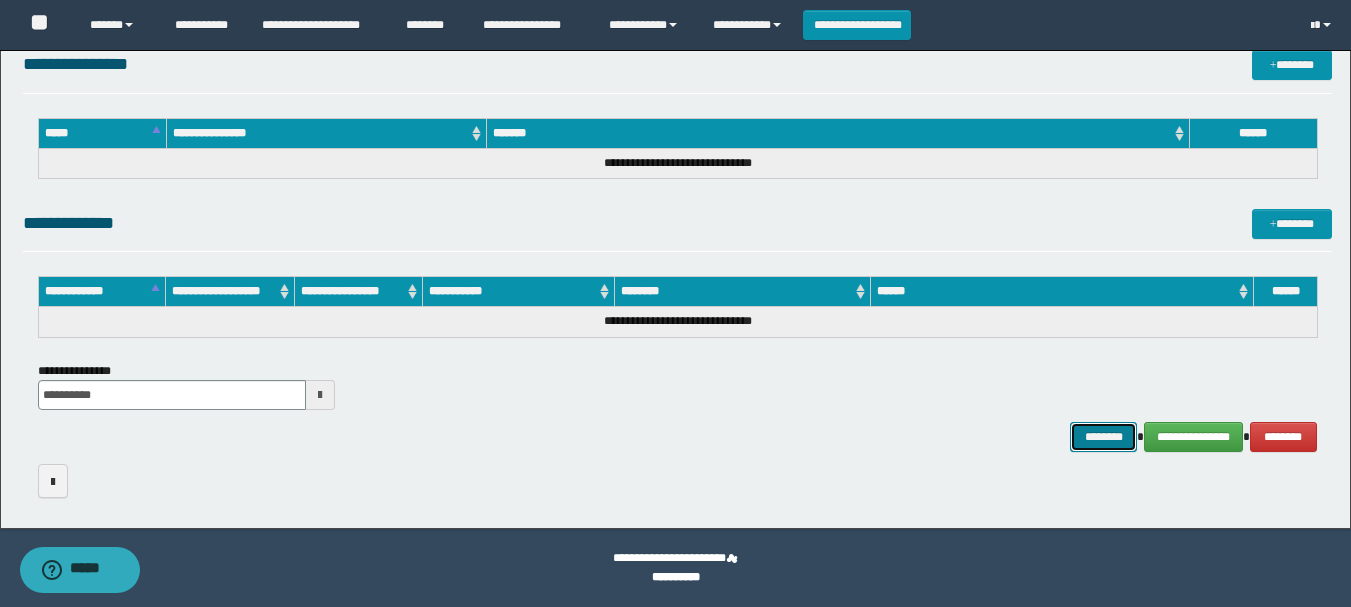 click on "********" at bounding box center [1104, 437] 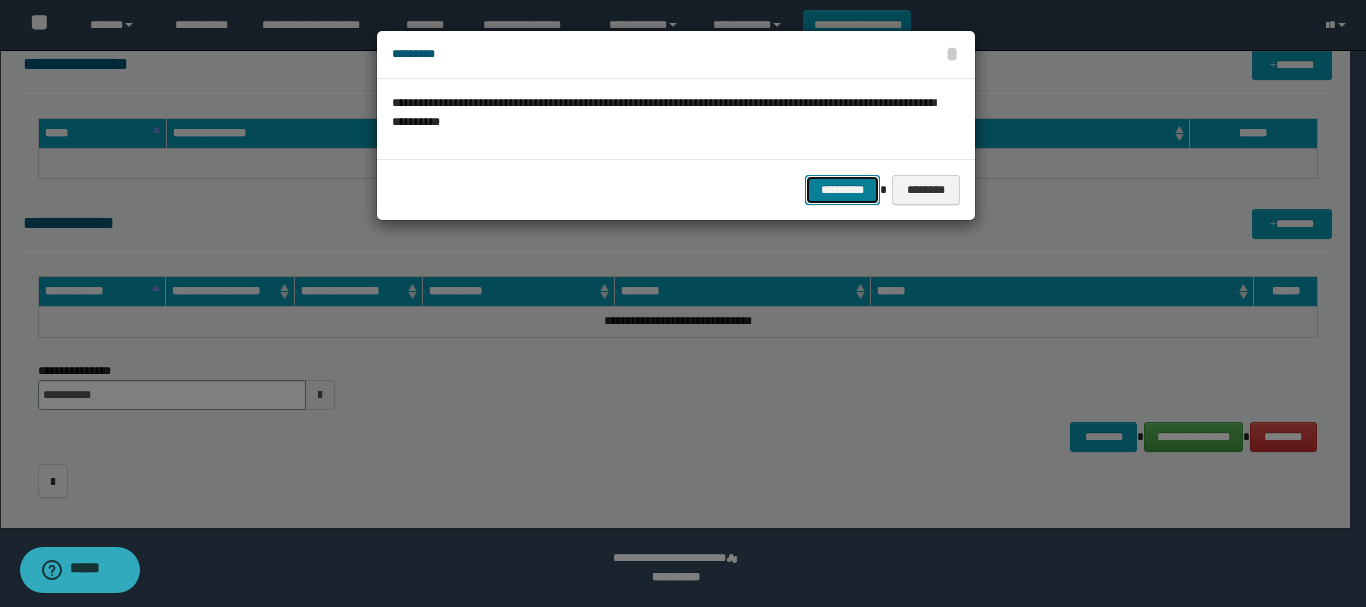 click on "*********" at bounding box center [842, 190] 